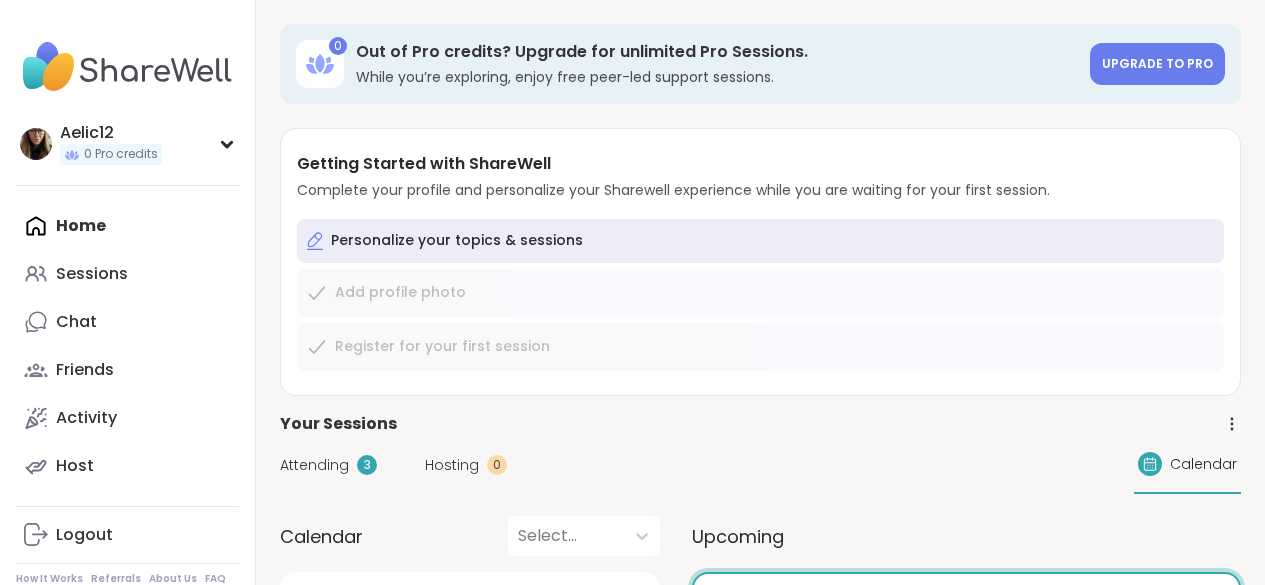 scroll, scrollTop: 304, scrollLeft: 0, axis: vertical 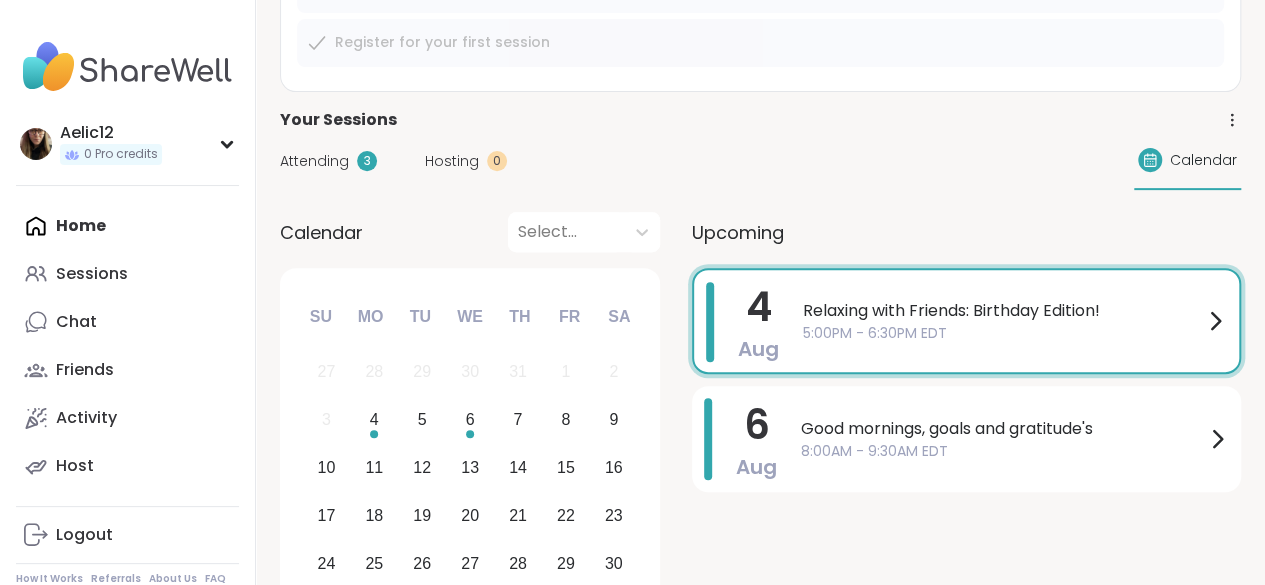 click on "5:00PM - 6:30PM EDT" at bounding box center (1003, 333) 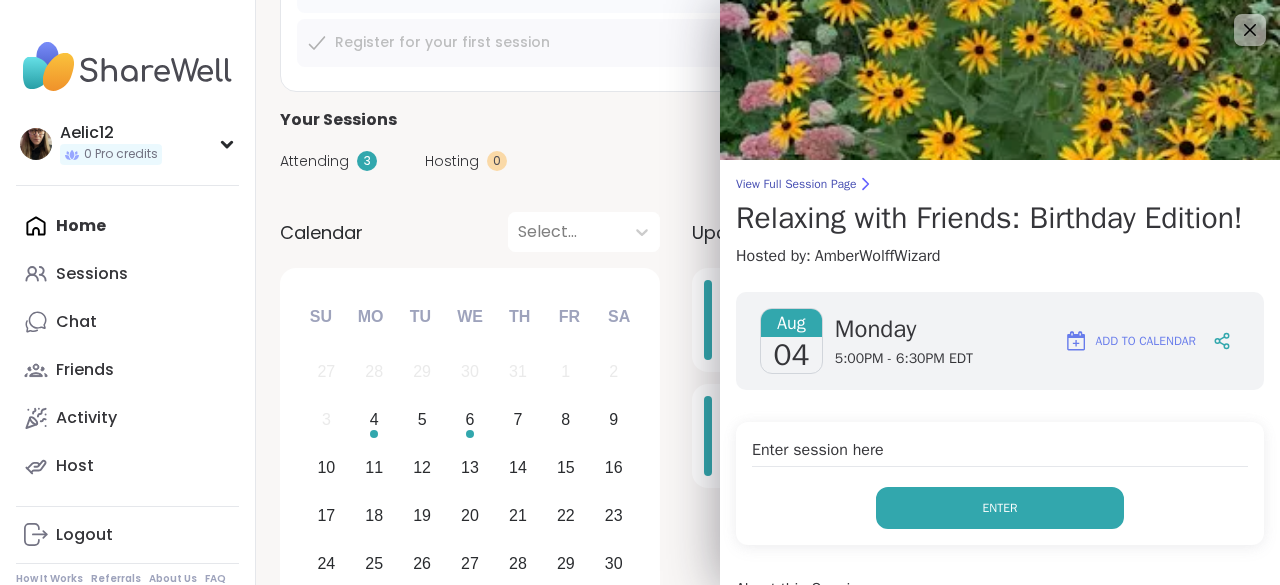 click on "Enter" at bounding box center [1000, 508] 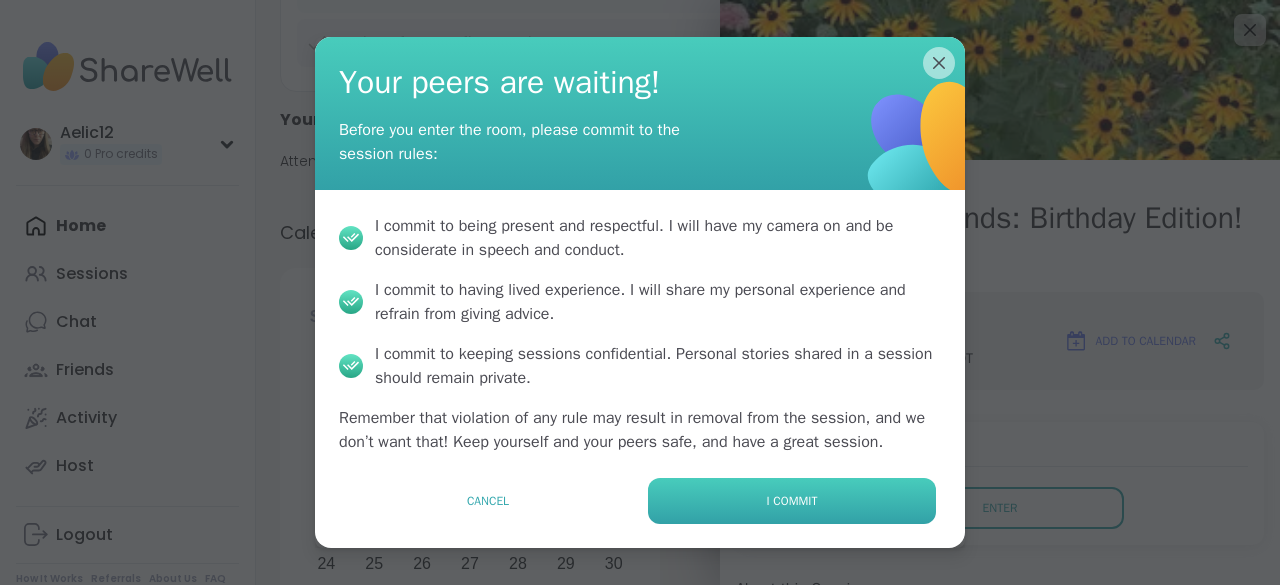 click on "I commit" at bounding box center (792, 501) 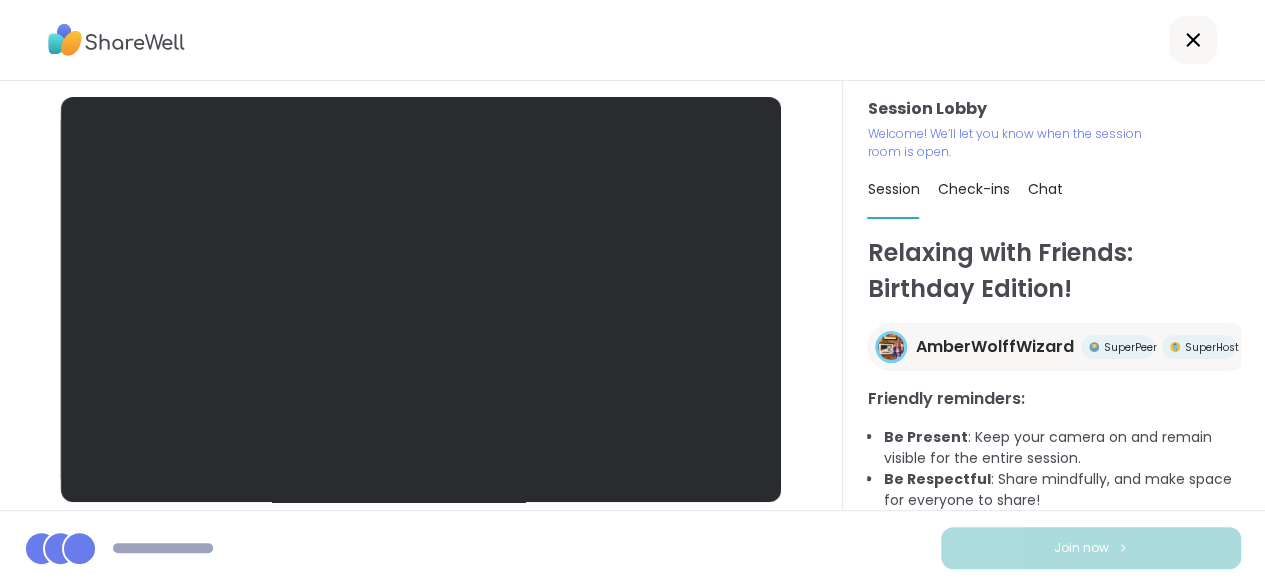 scroll, scrollTop: 0, scrollLeft: 0, axis: both 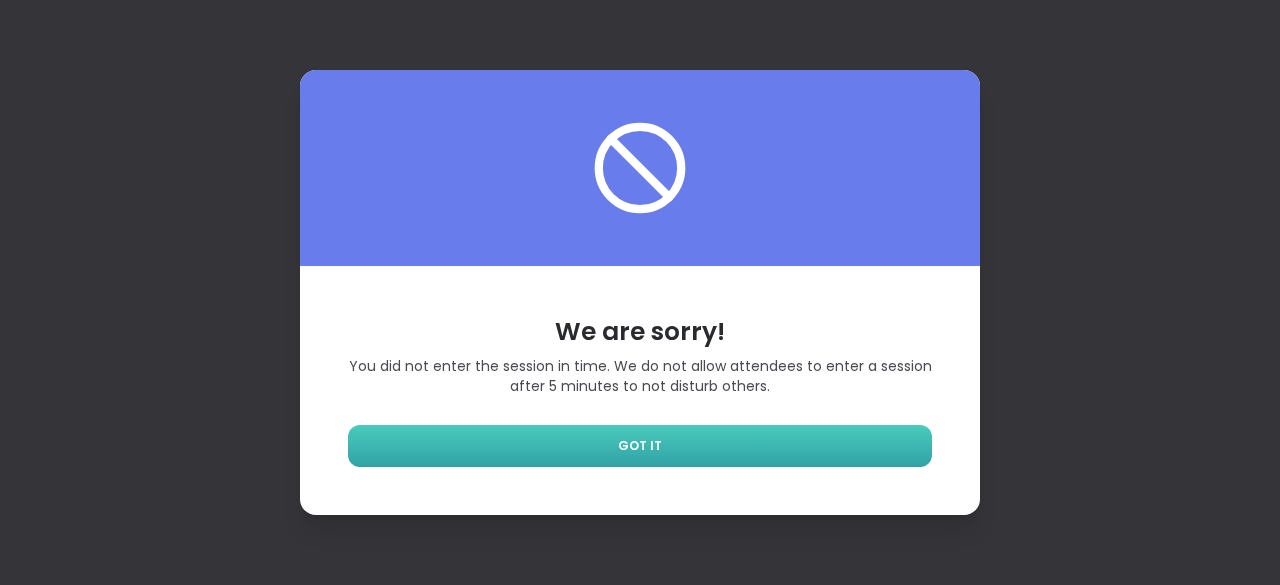 click on "GOT IT" at bounding box center (640, 446) 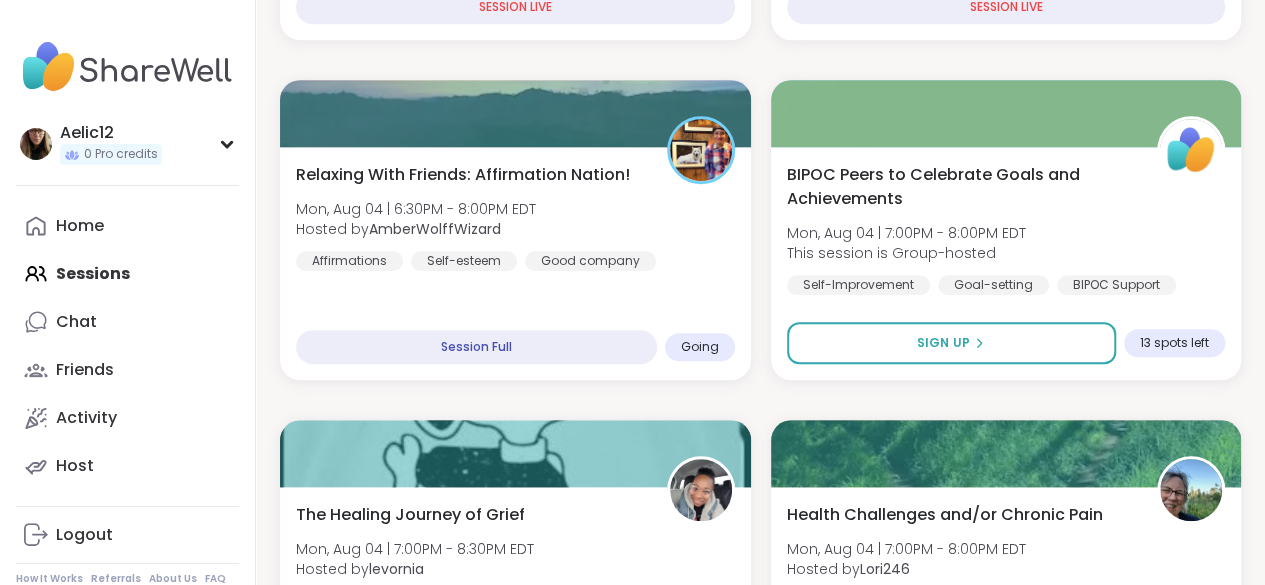 scroll, scrollTop: 698, scrollLeft: 0, axis: vertical 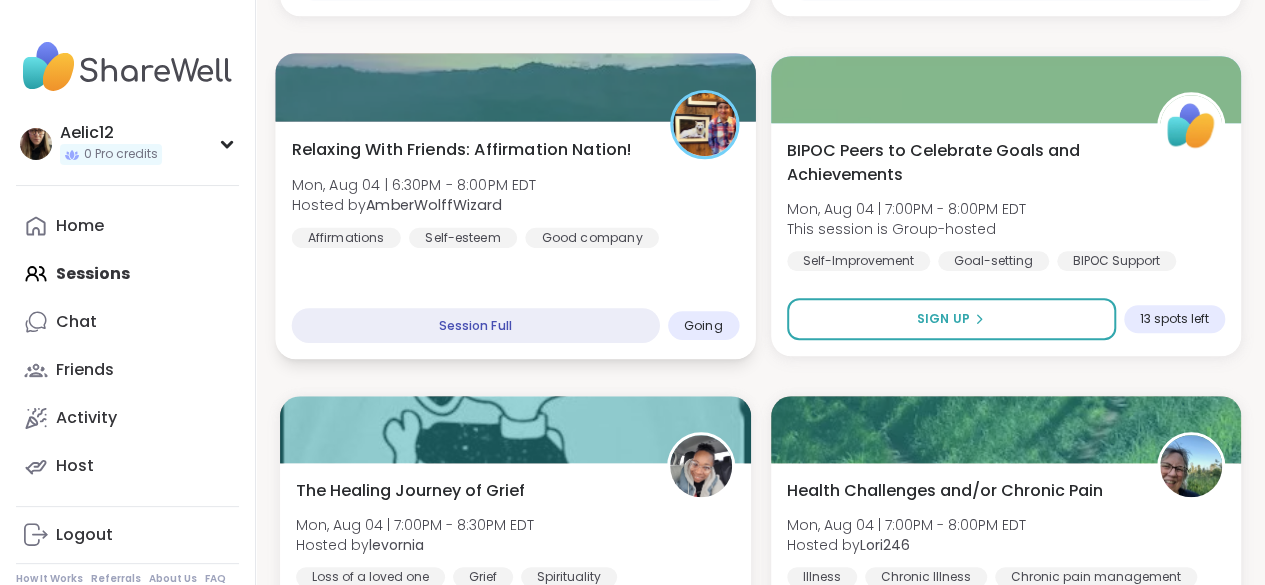 click on "Session Full" at bounding box center (476, 325) 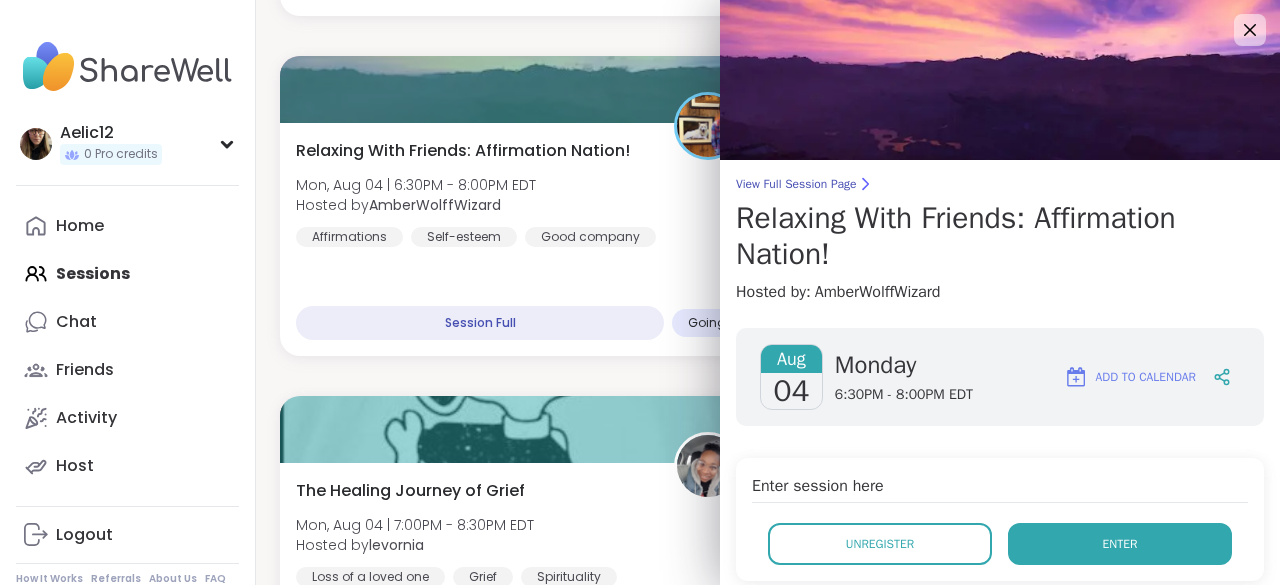 click on "Enter" at bounding box center [1120, 544] 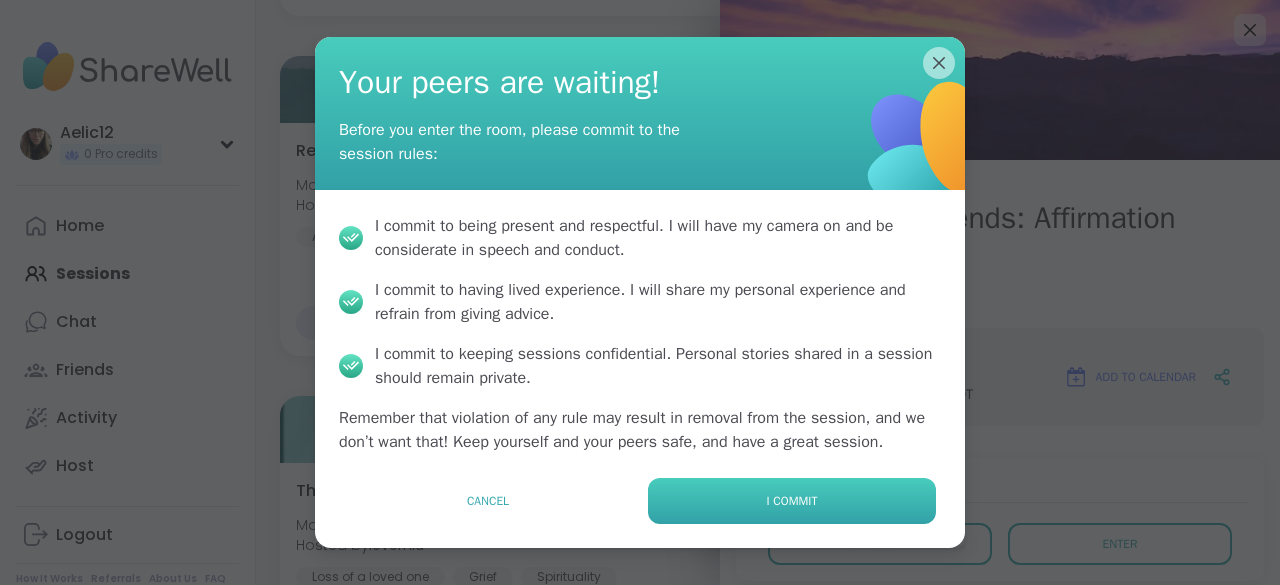 click on "I commit" at bounding box center [792, 501] 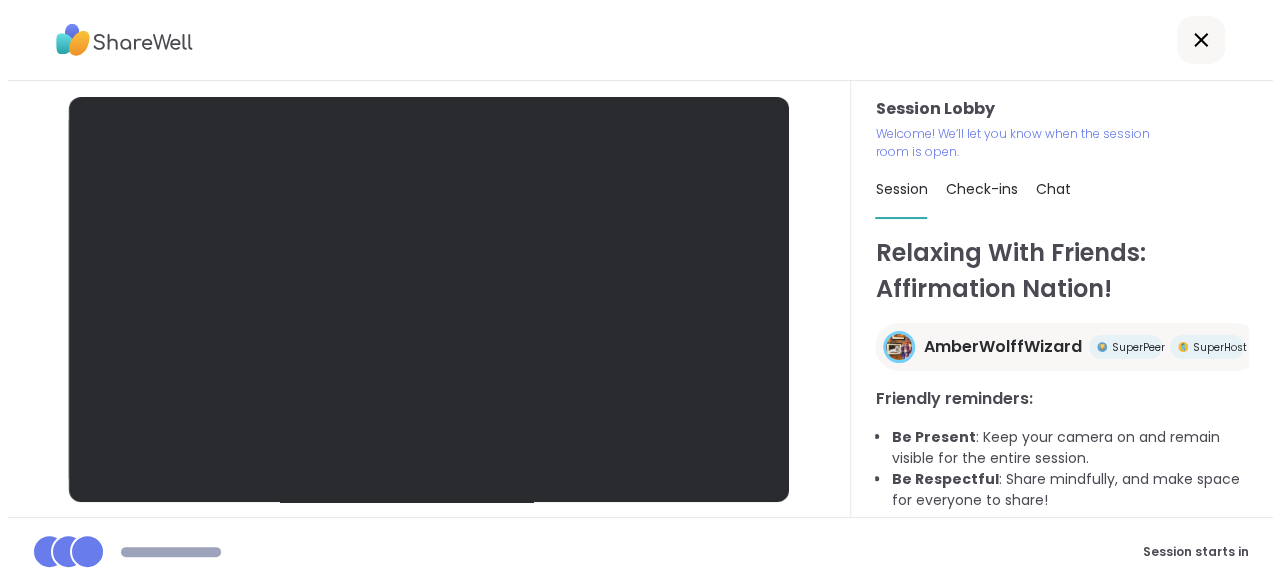 scroll, scrollTop: 0, scrollLeft: 0, axis: both 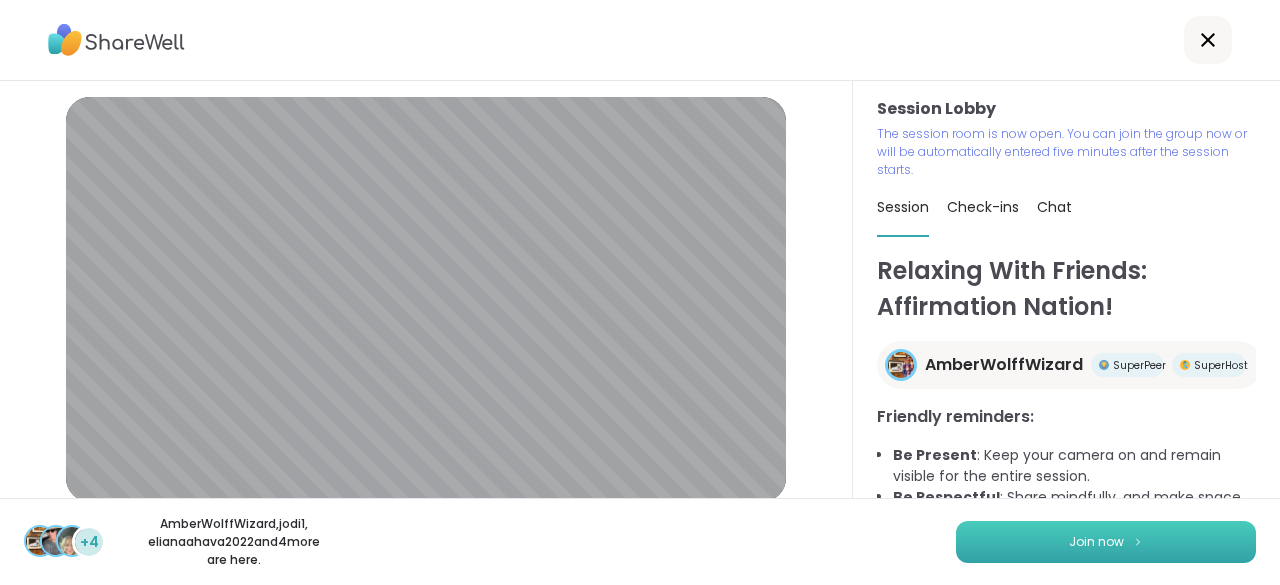 click on "Join now" at bounding box center (1106, 542) 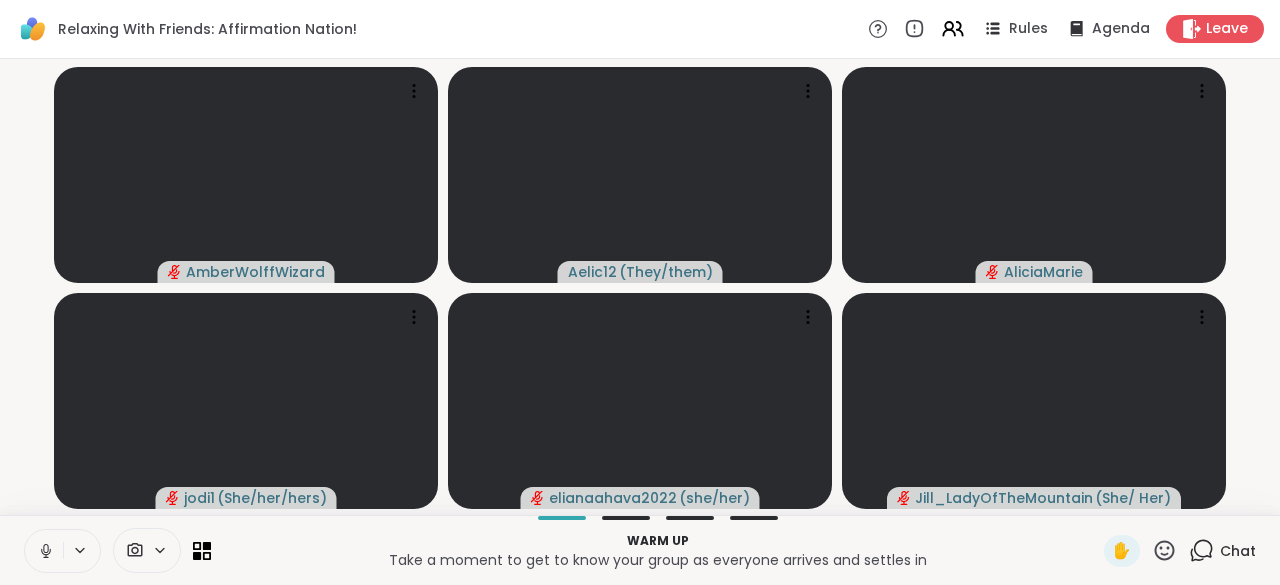 click 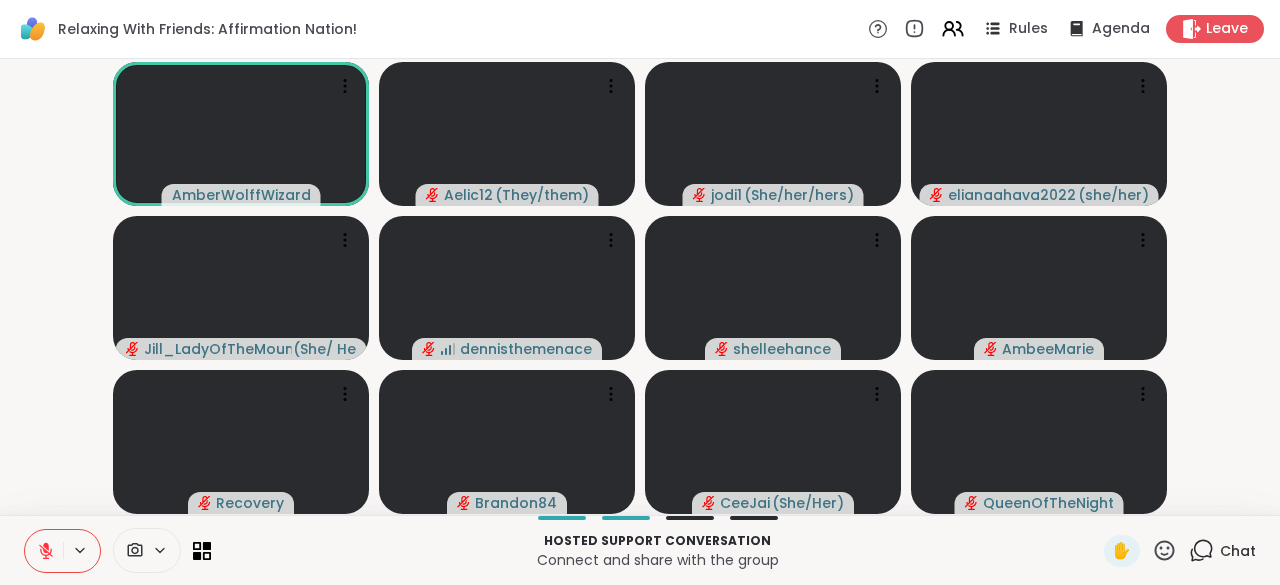 drag, startPoint x: 40, startPoint y: 557, endPoint x: 58, endPoint y: 516, distance: 44.777225 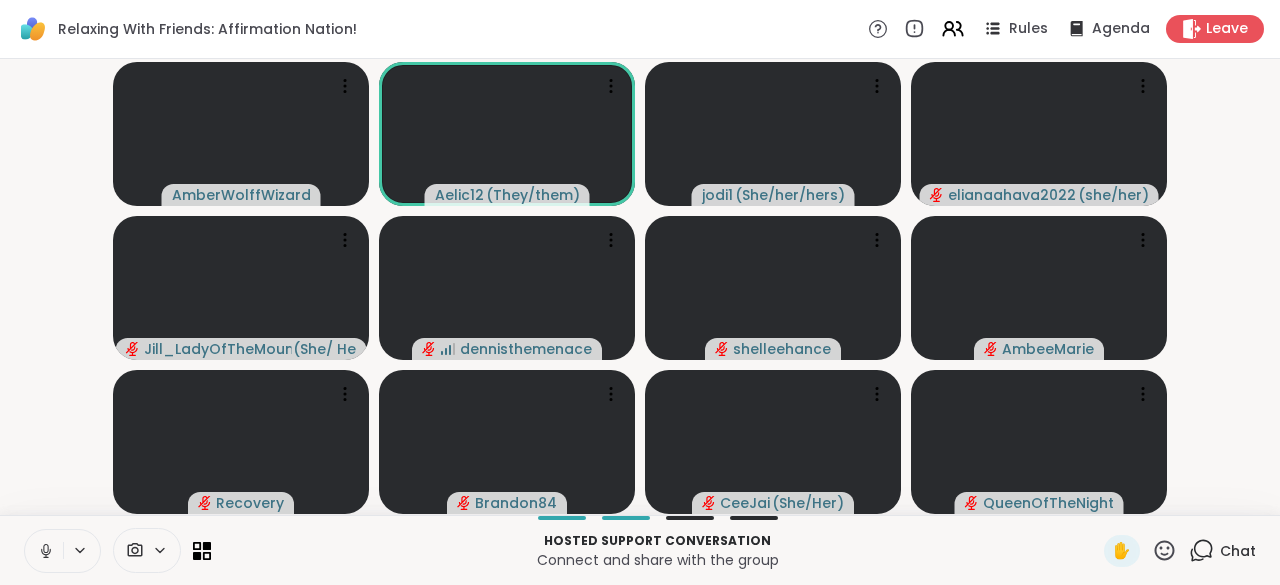 click 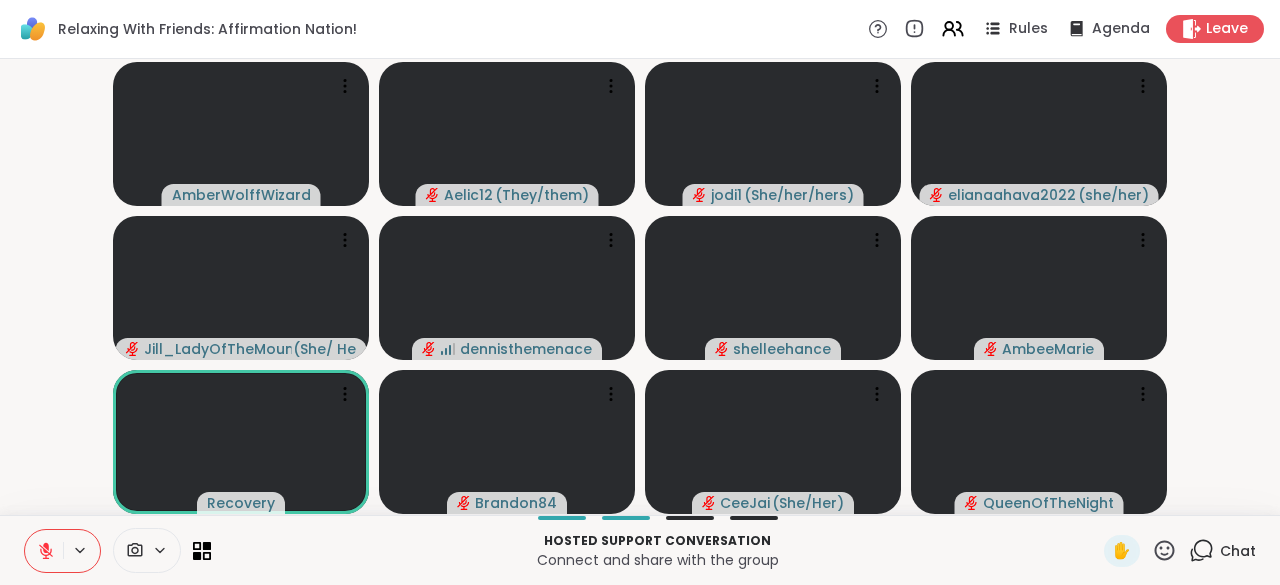 click on "Chat" at bounding box center [1222, 551] 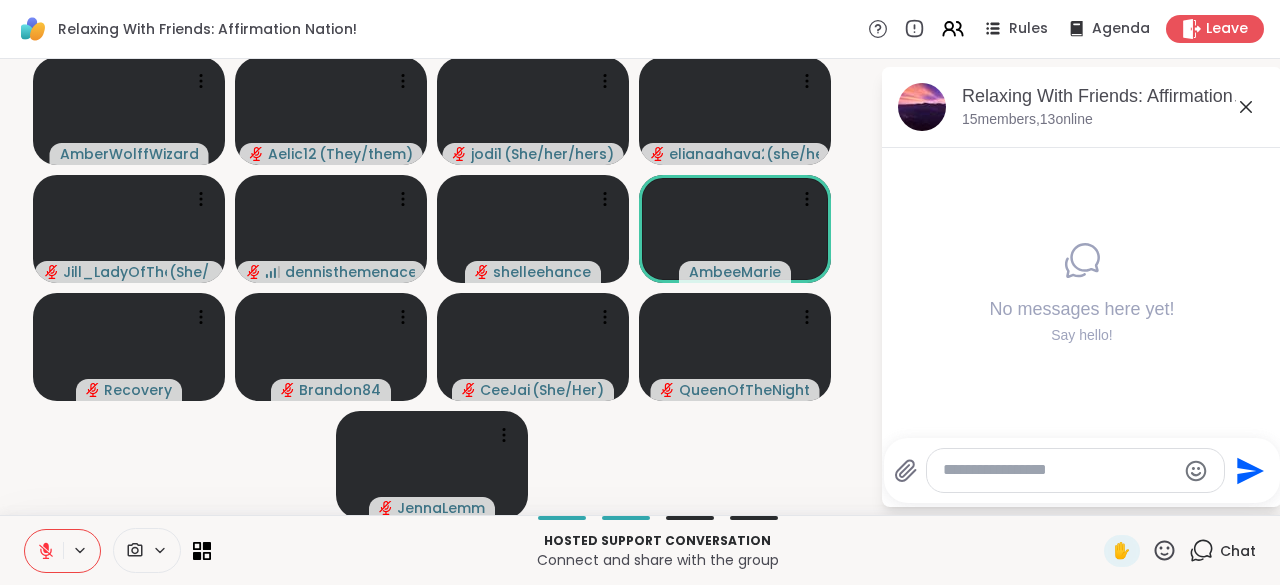 click at bounding box center [1059, 470] 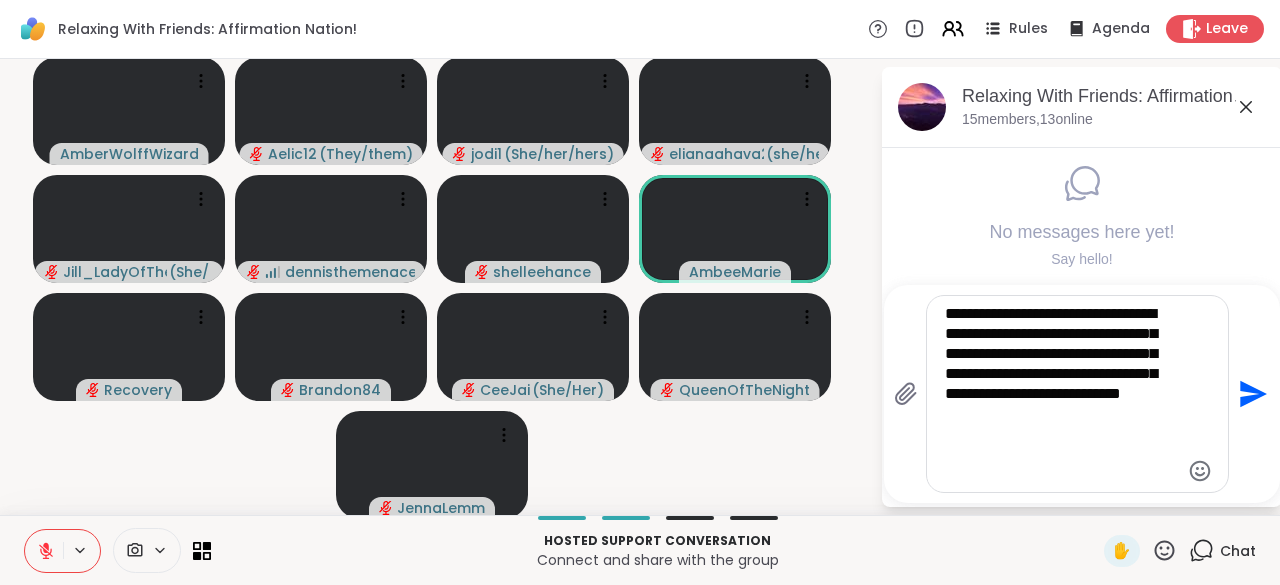 type 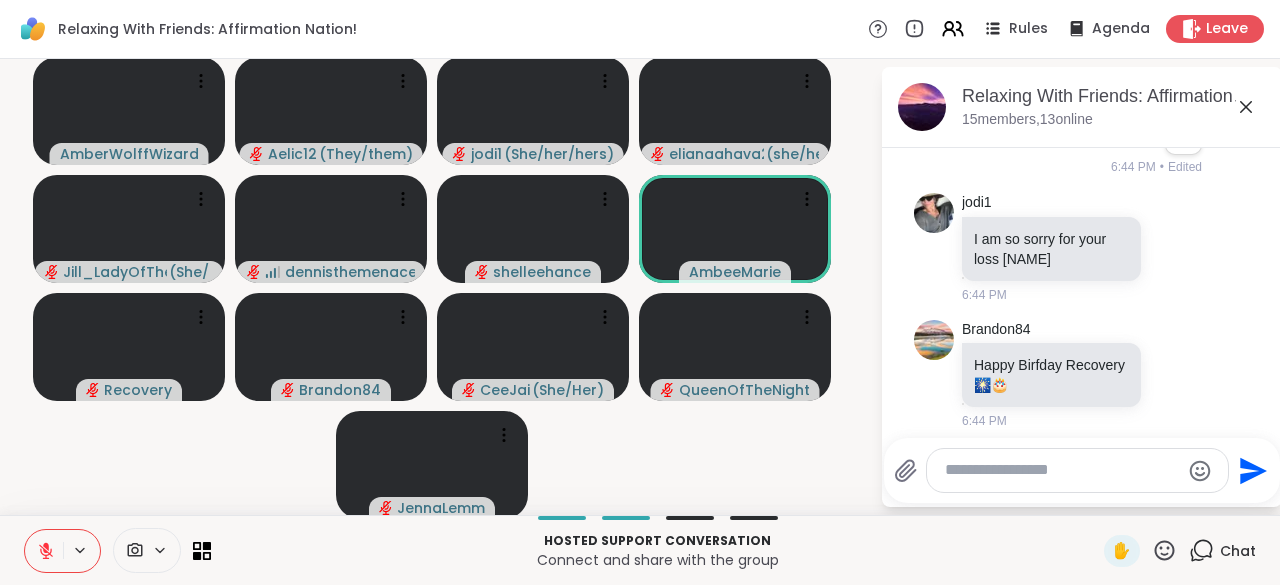 scroll, scrollTop: 315, scrollLeft: 0, axis: vertical 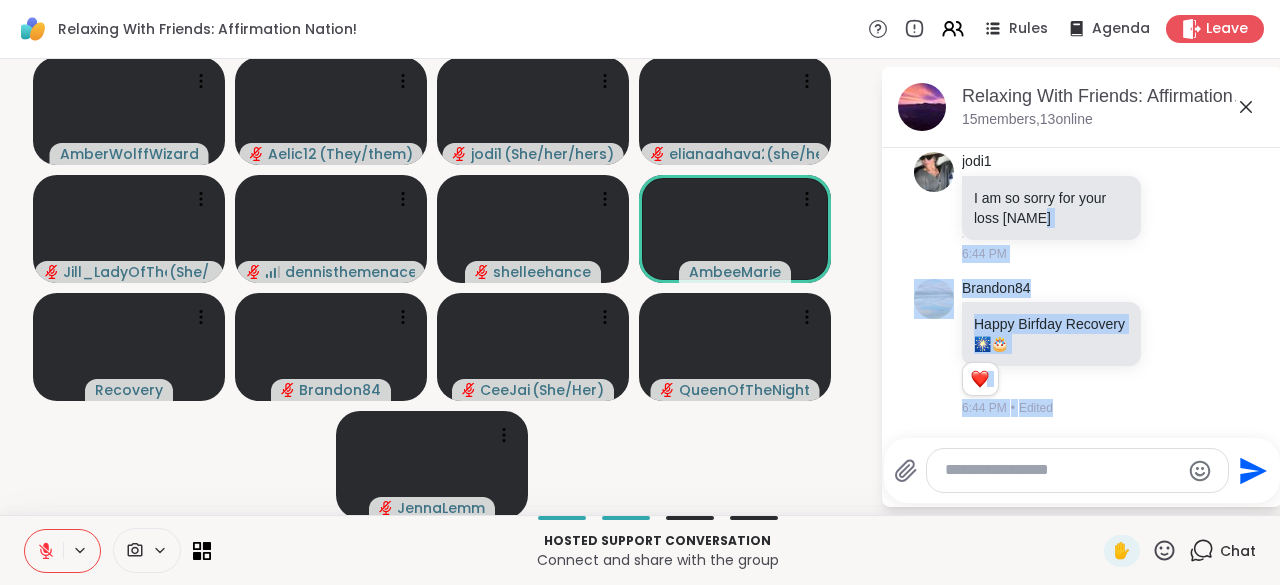 drag, startPoint x: 1072, startPoint y: 236, endPoint x: 1243, endPoint y: 322, distance: 191.40794 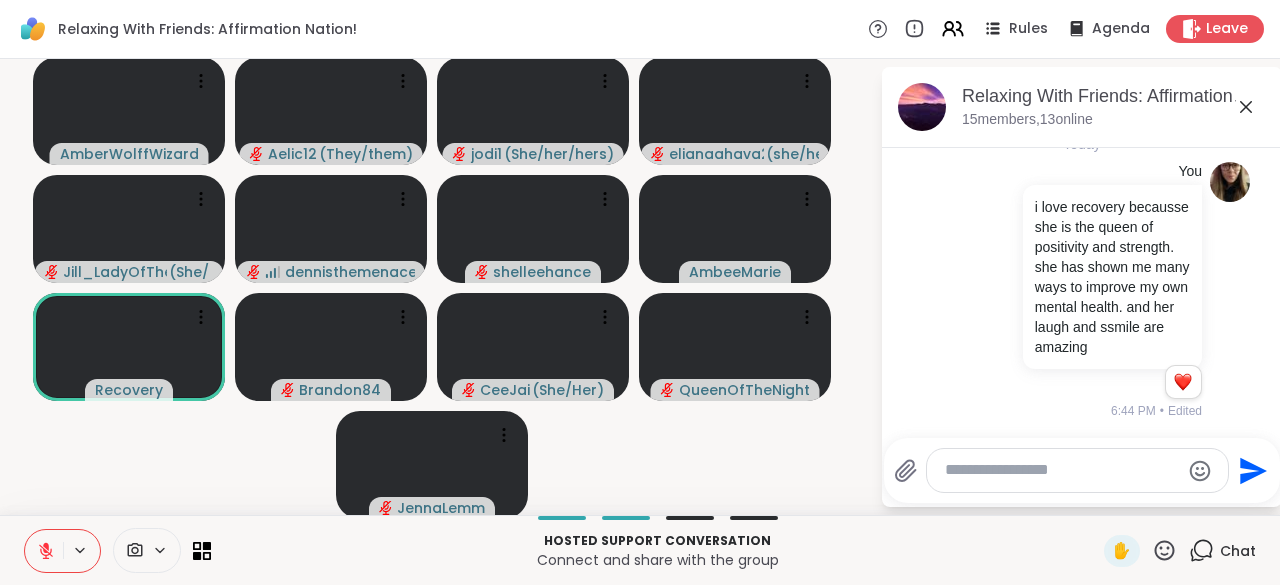 scroll, scrollTop: 0, scrollLeft: 0, axis: both 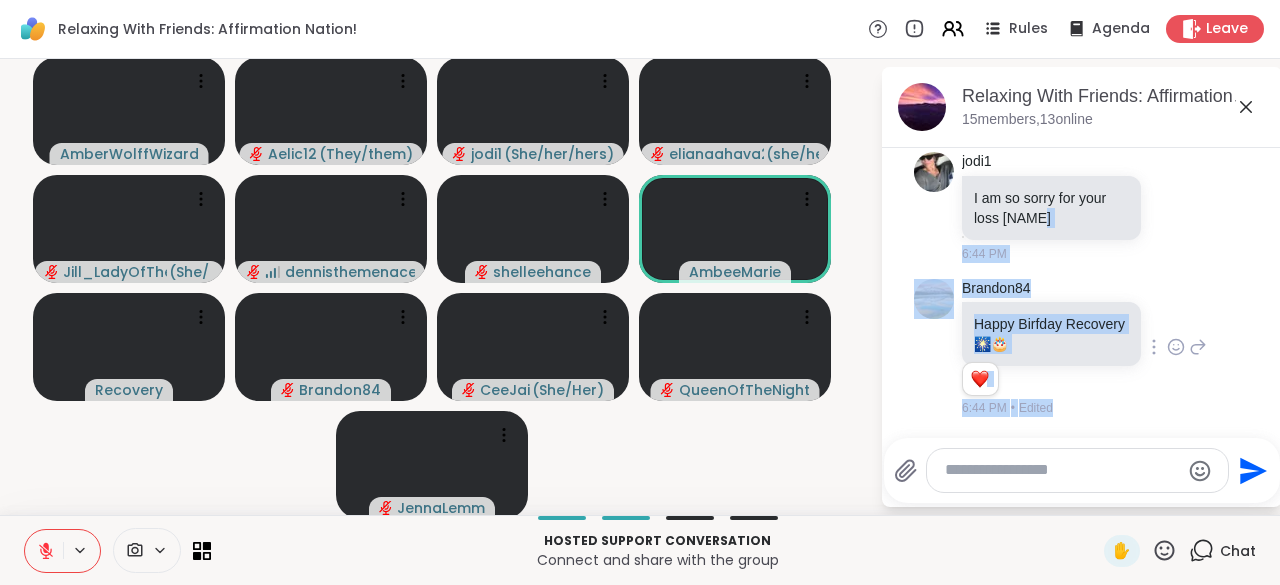 click on "[NAME] Happy Birfday Recovery 🎆 🎂   1 1 6:44 PM • Edited" at bounding box center [1082, 348] 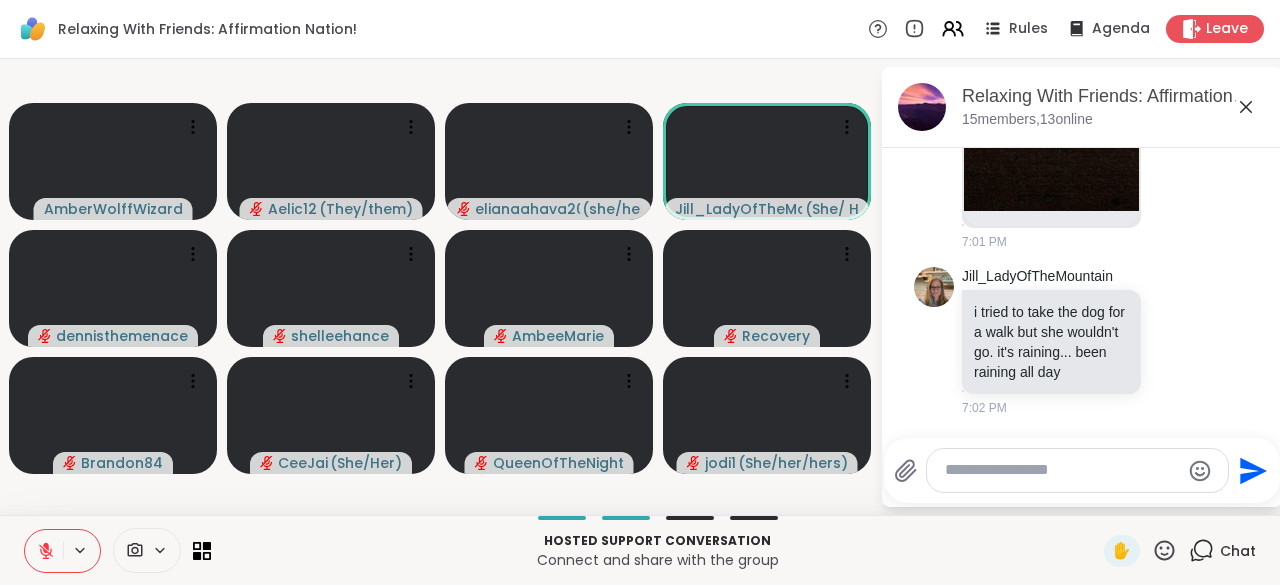 scroll, scrollTop: 5629, scrollLeft: 0, axis: vertical 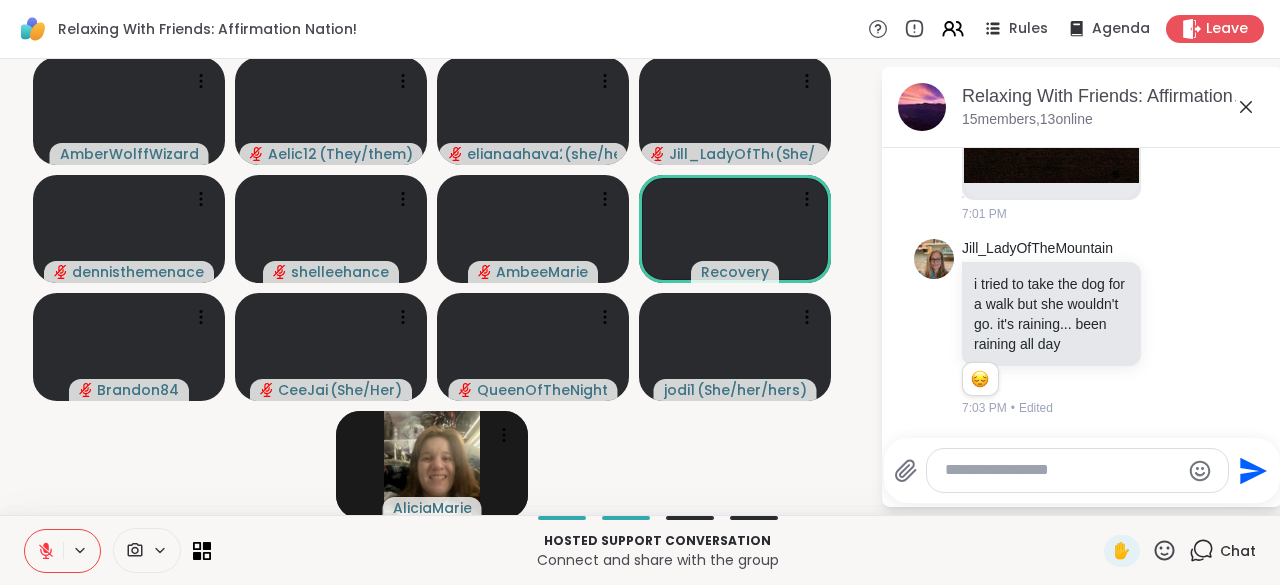 click 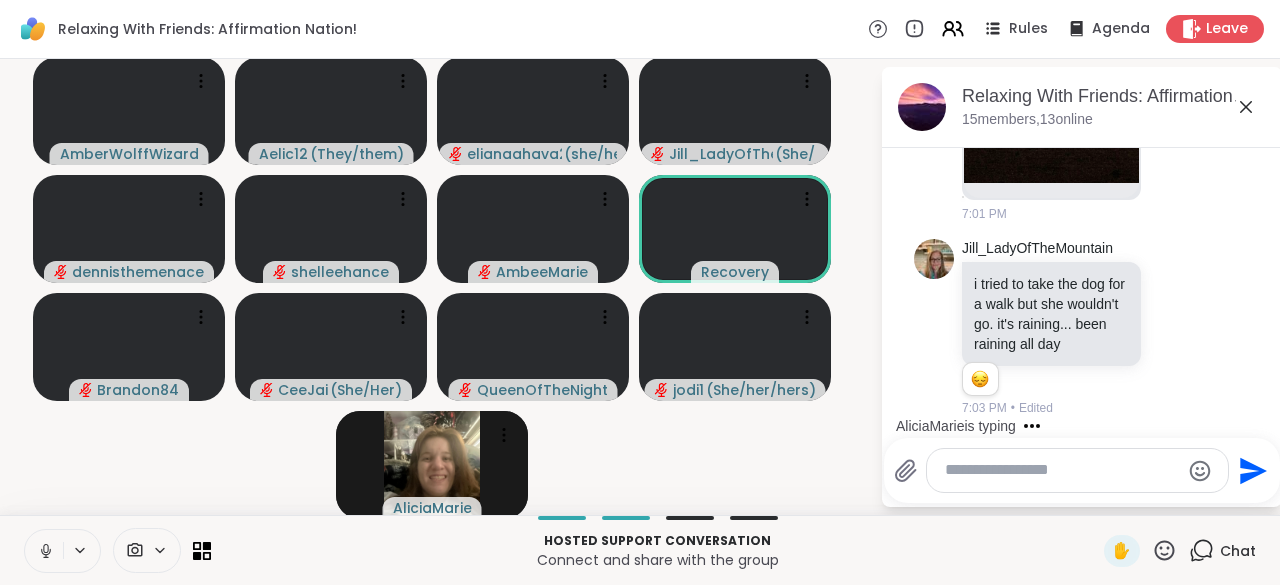 scroll, scrollTop: 5734, scrollLeft: 0, axis: vertical 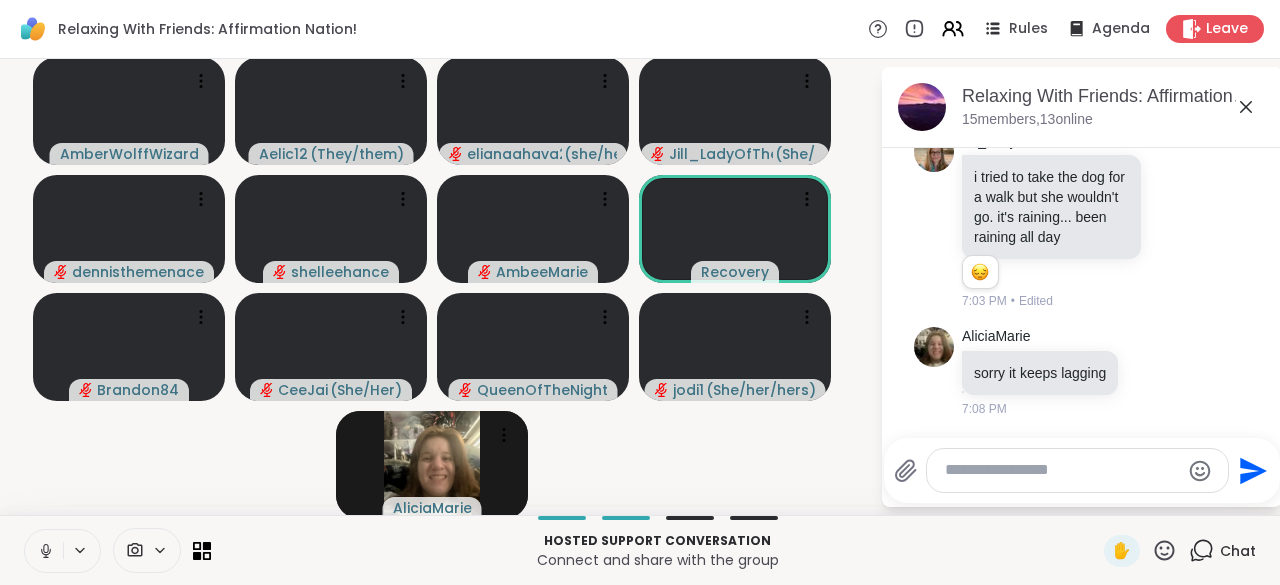 click 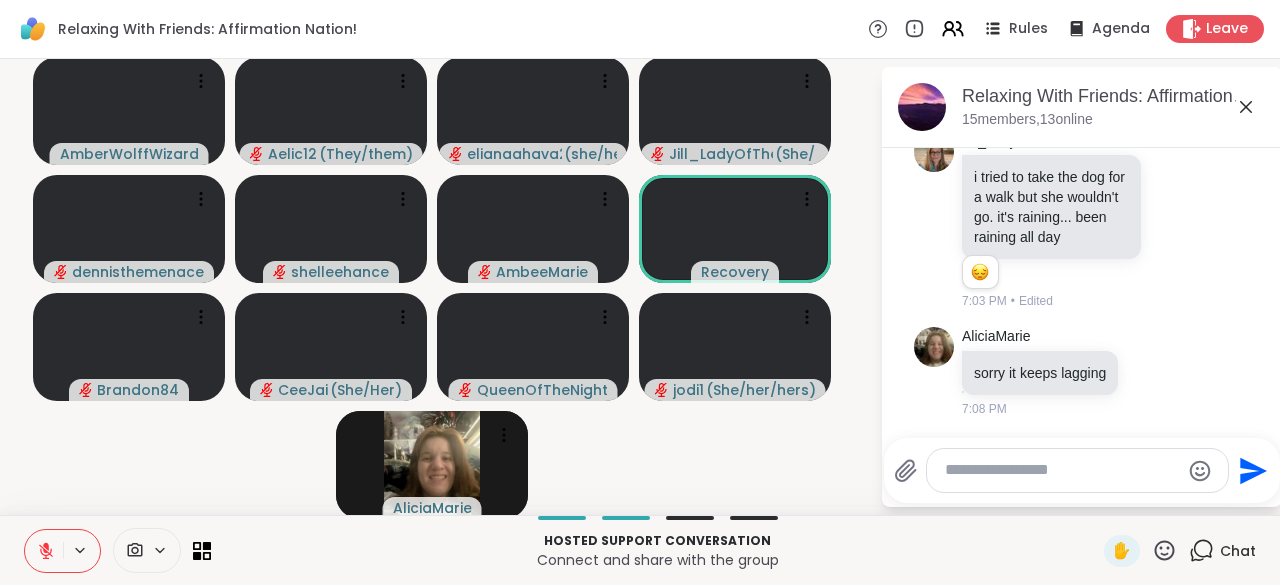 click 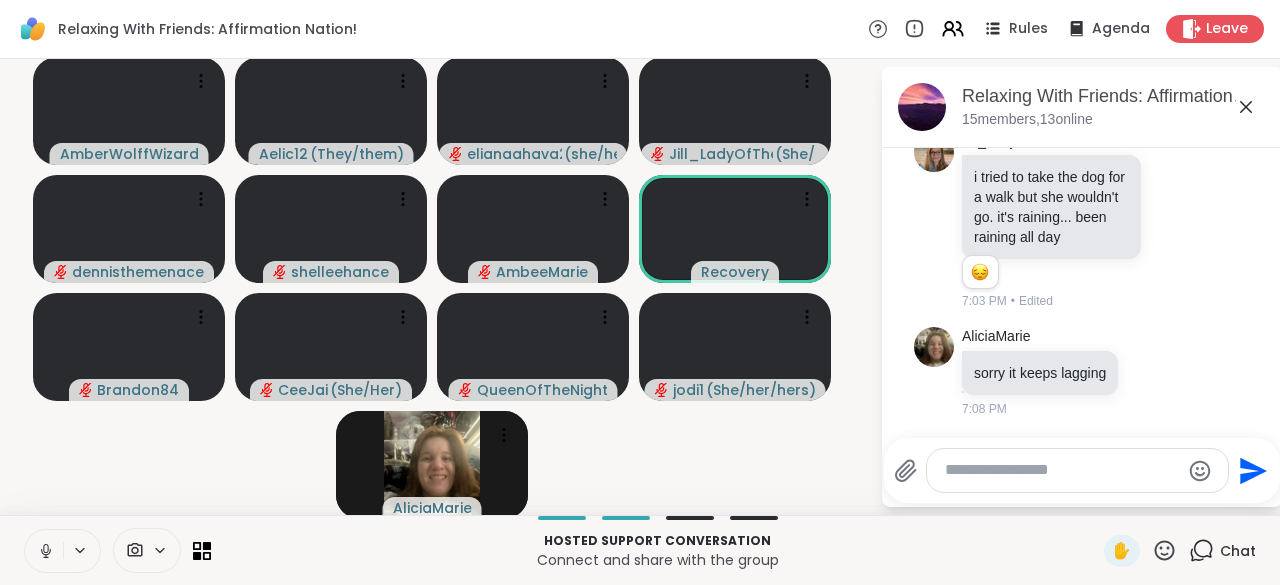 click 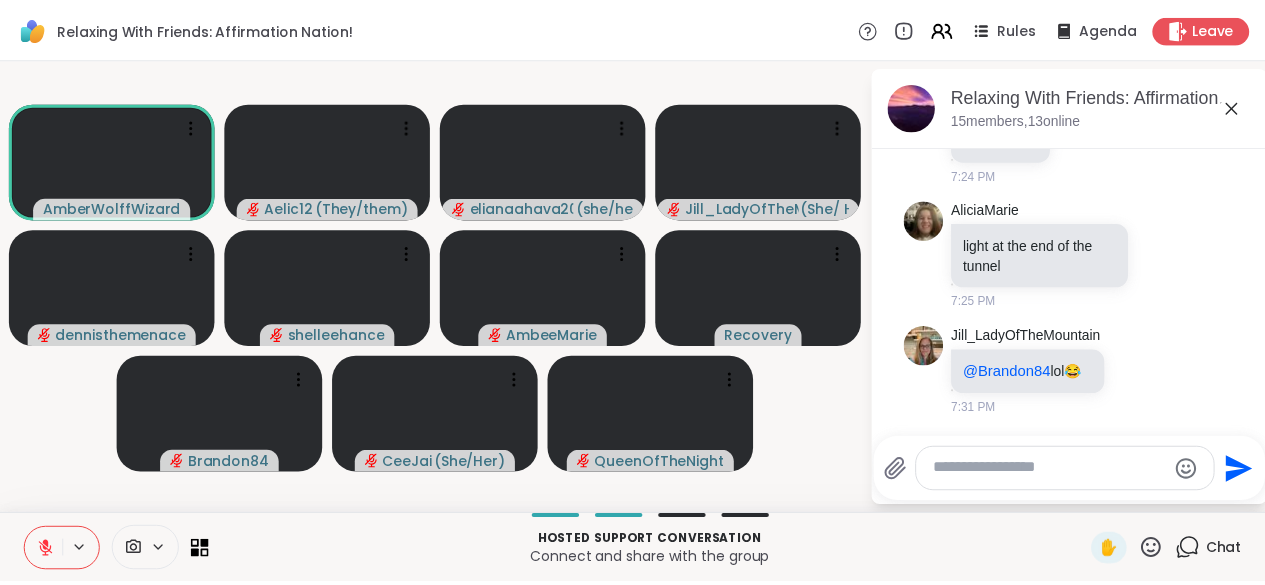 scroll, scrollTop: 8287, scrollLeft: 0, axis: vertical 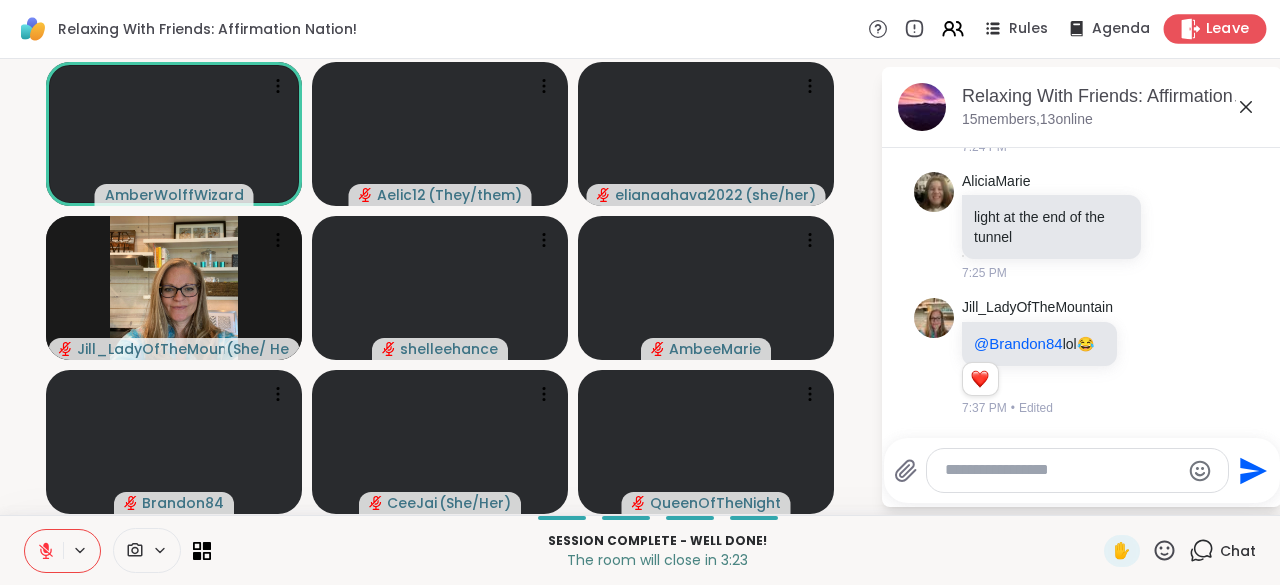click 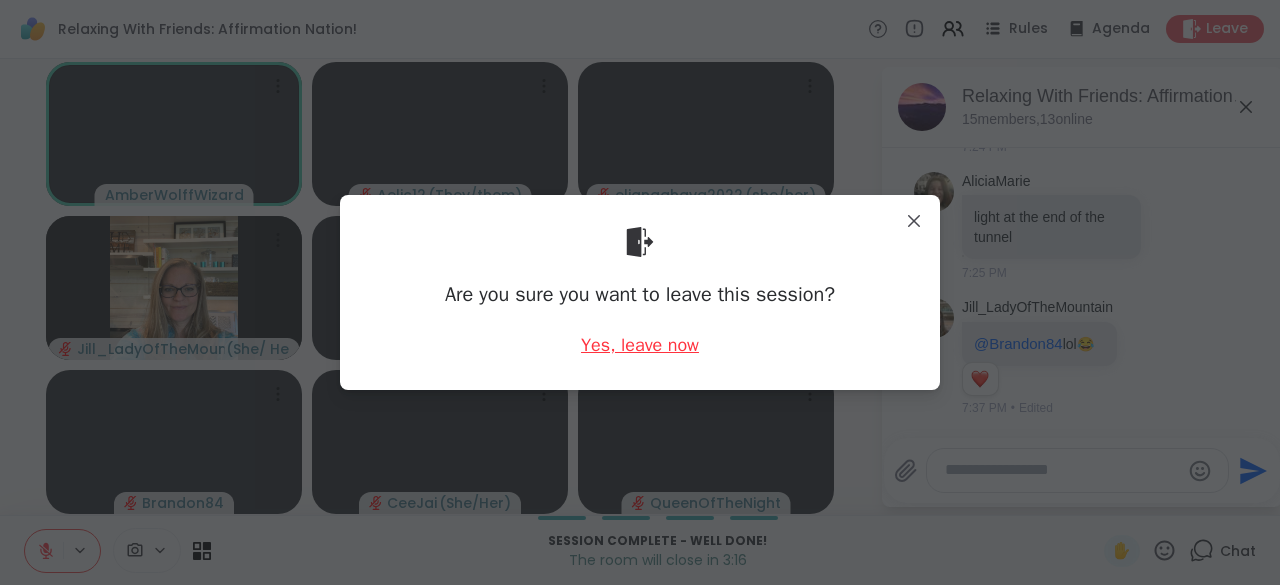 click on "Yes, leave now" at bounding box center [640, 345] 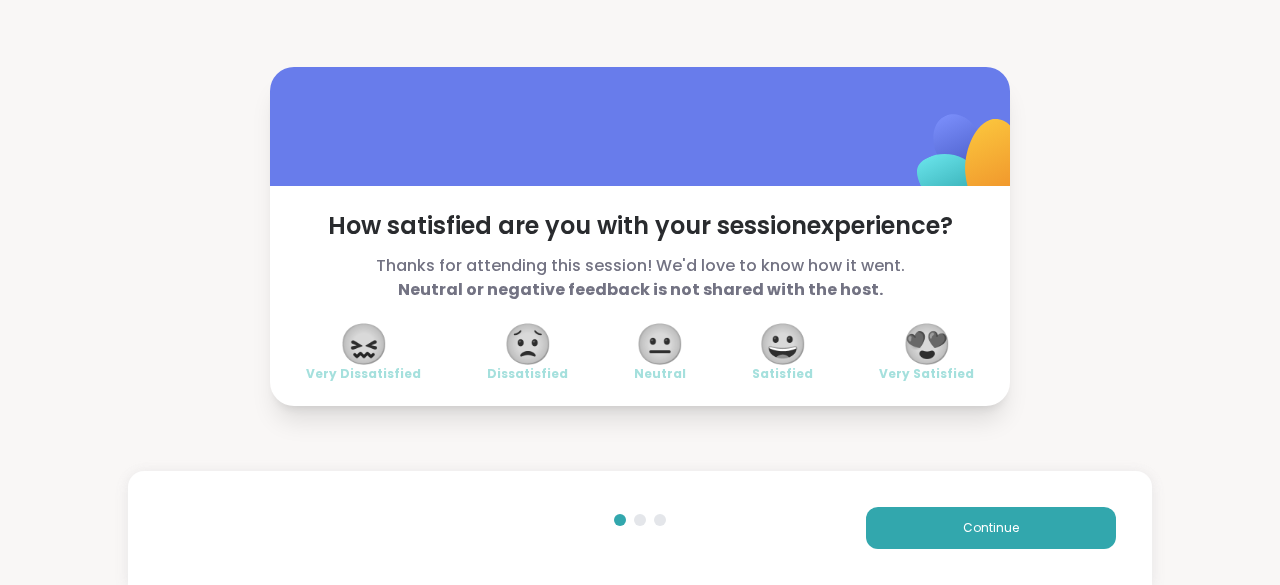 click on "😍" at bounding box center [927, 344] 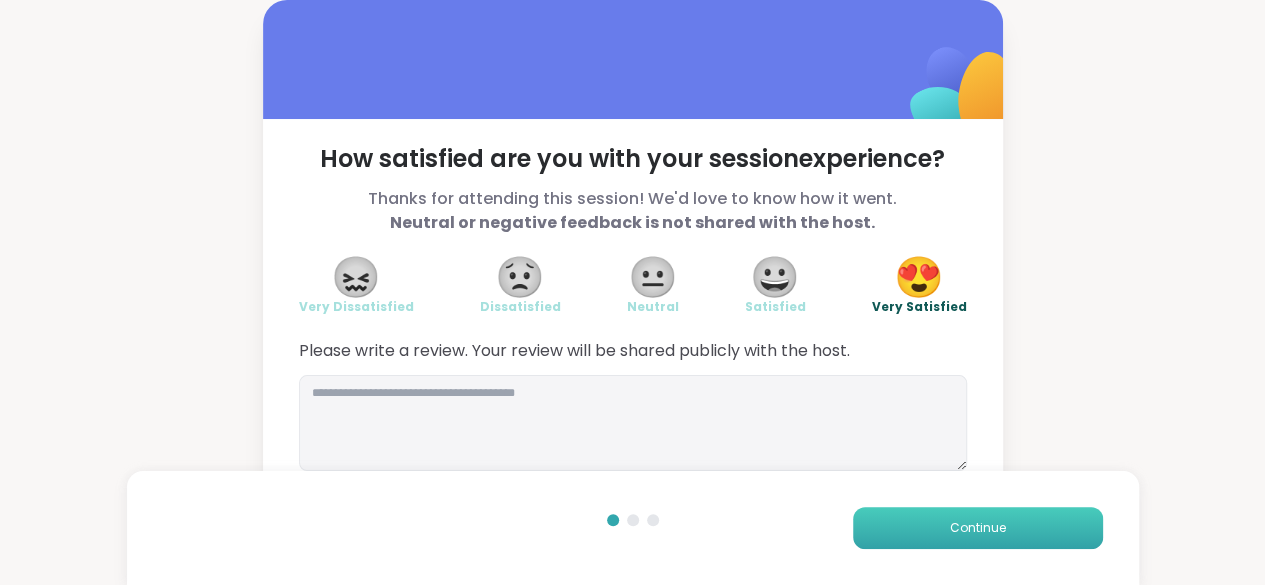 click on "Continue" at bounding box center (978, 528) 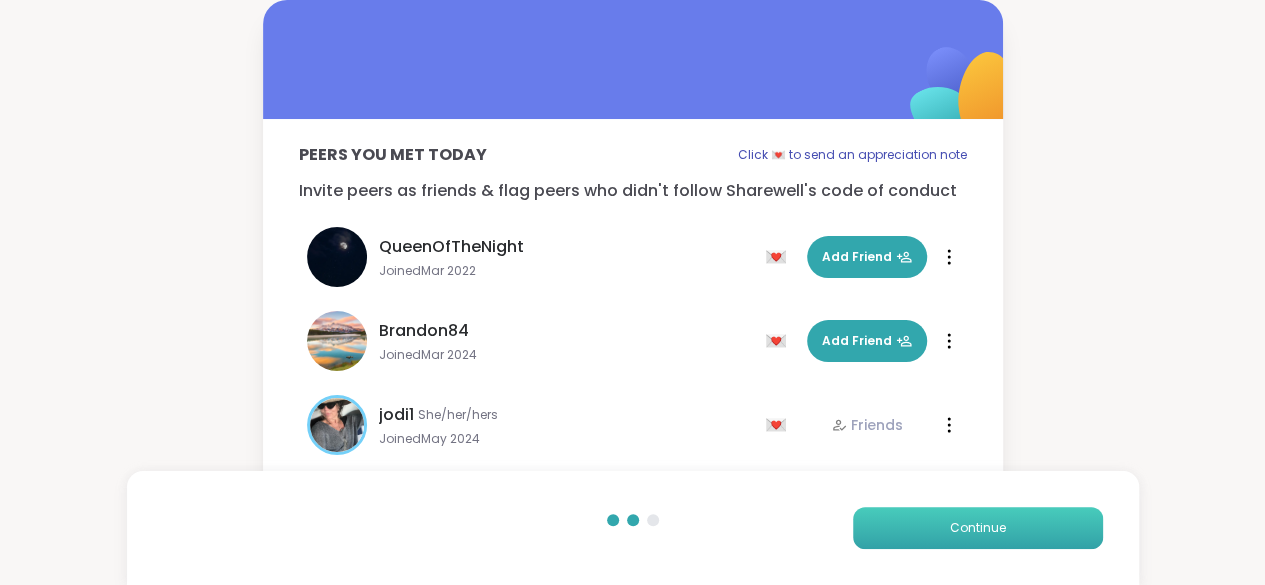click on "Continue" at bounding box center (978, 528) 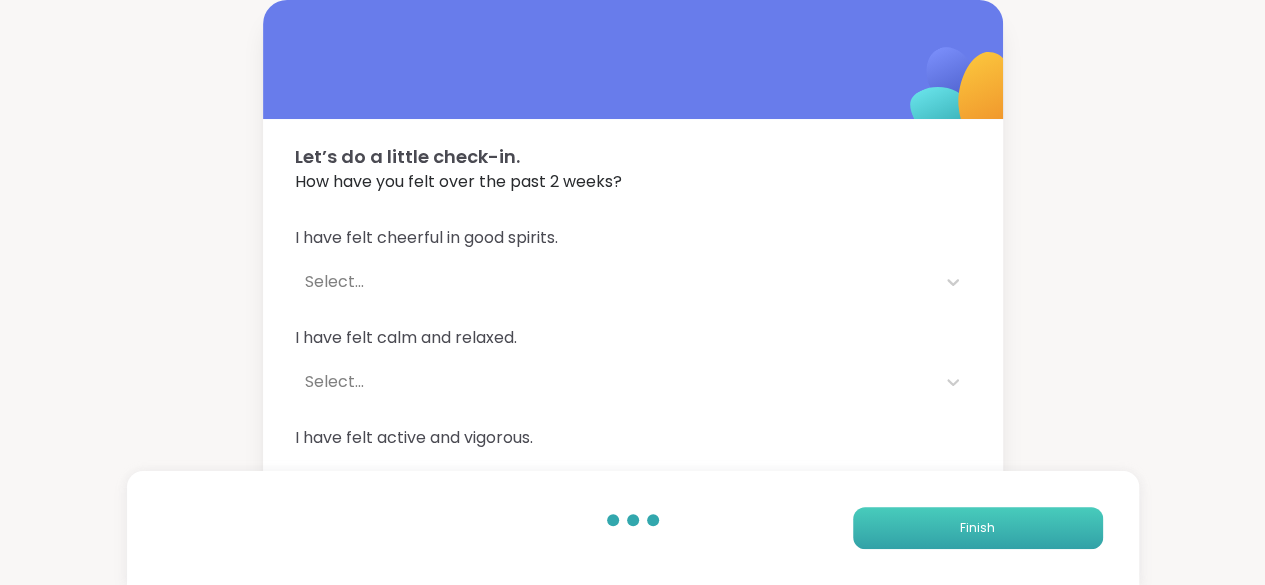 click on "Finish" at bounding box center [978, 528] 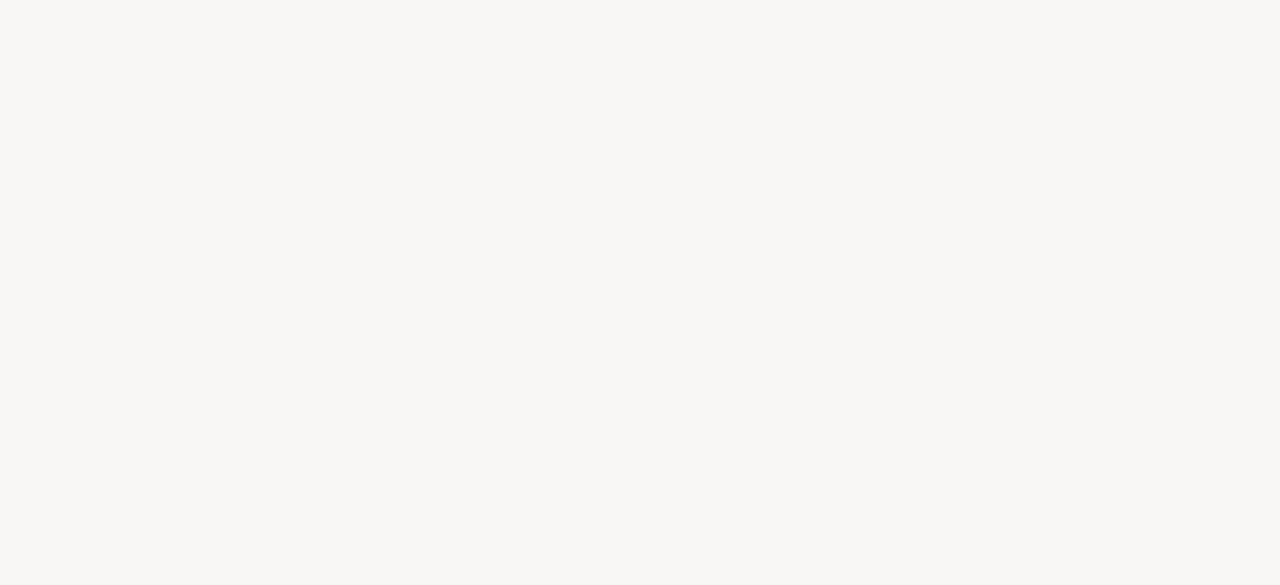 scroll, scrollTop: 0, scrollLeft: 0, axis: both 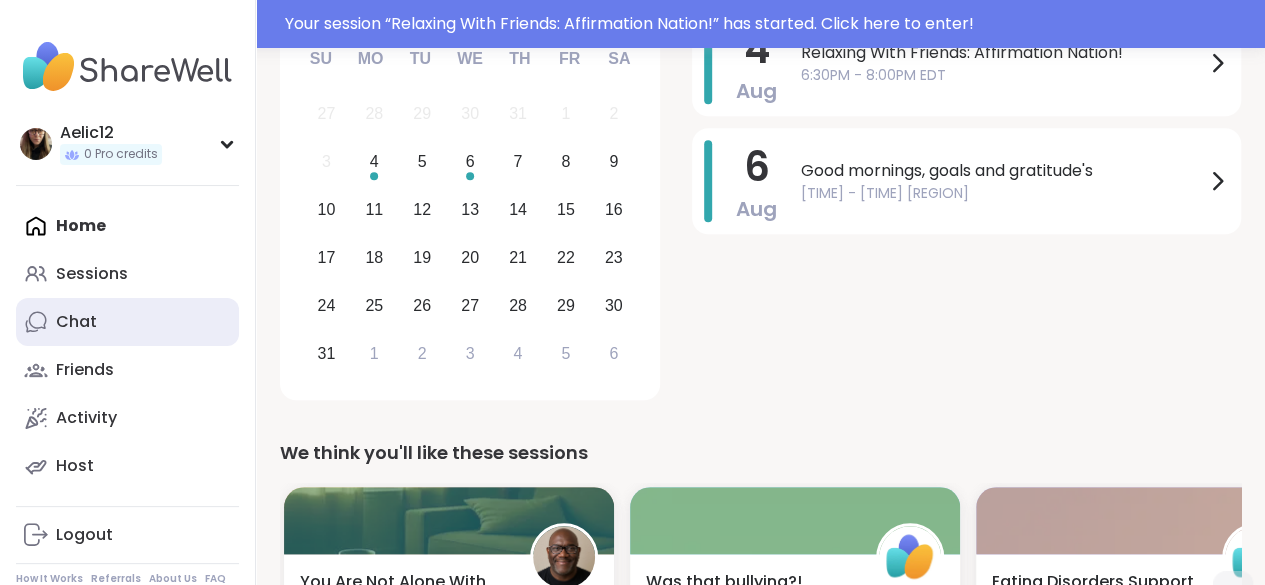 click on "Chat" at bounding box center (127, 322) 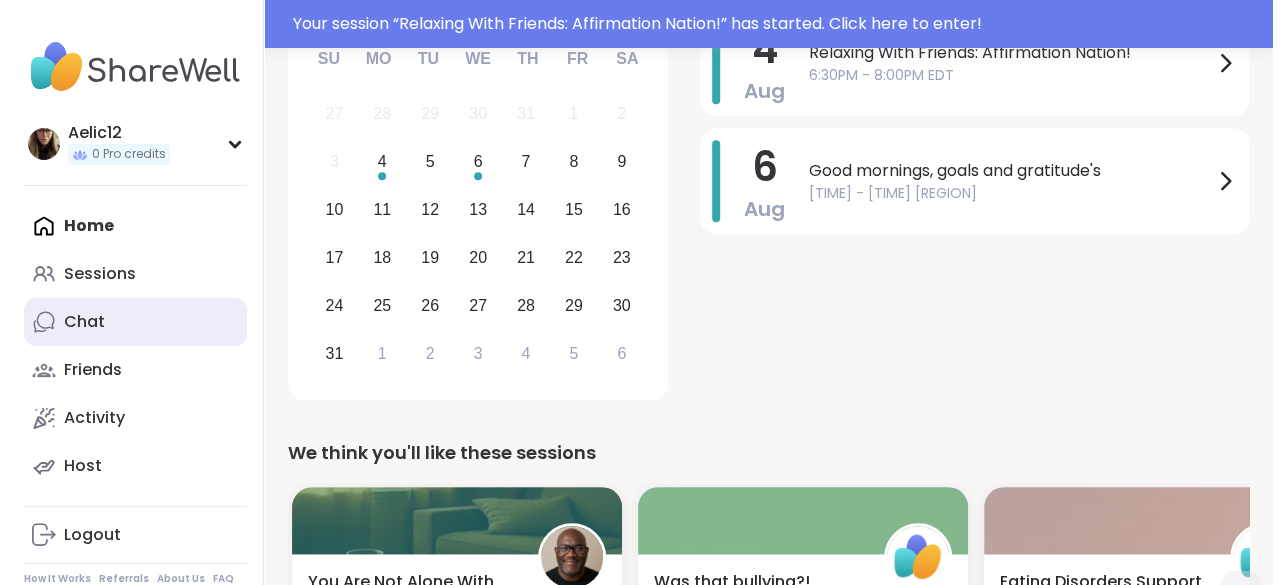 scroll, scrollTop: 0, scrollLeft: 0, axis: both 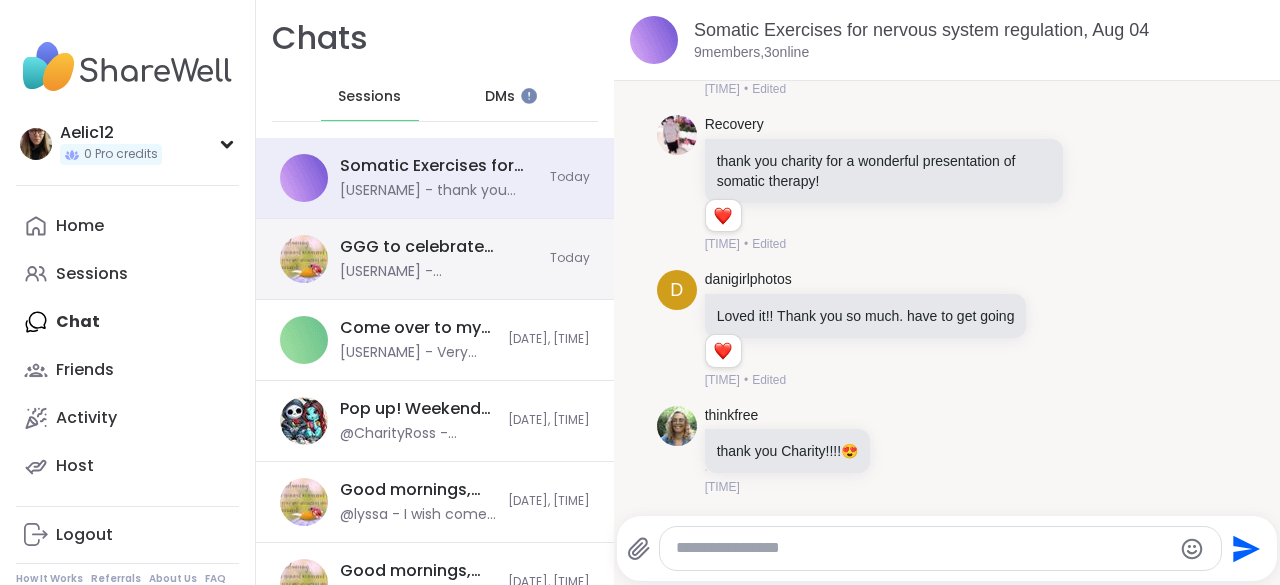 click on "GGG to celebrate Recovery's Birthday, Aug 04" at bounding box center (439, 247) 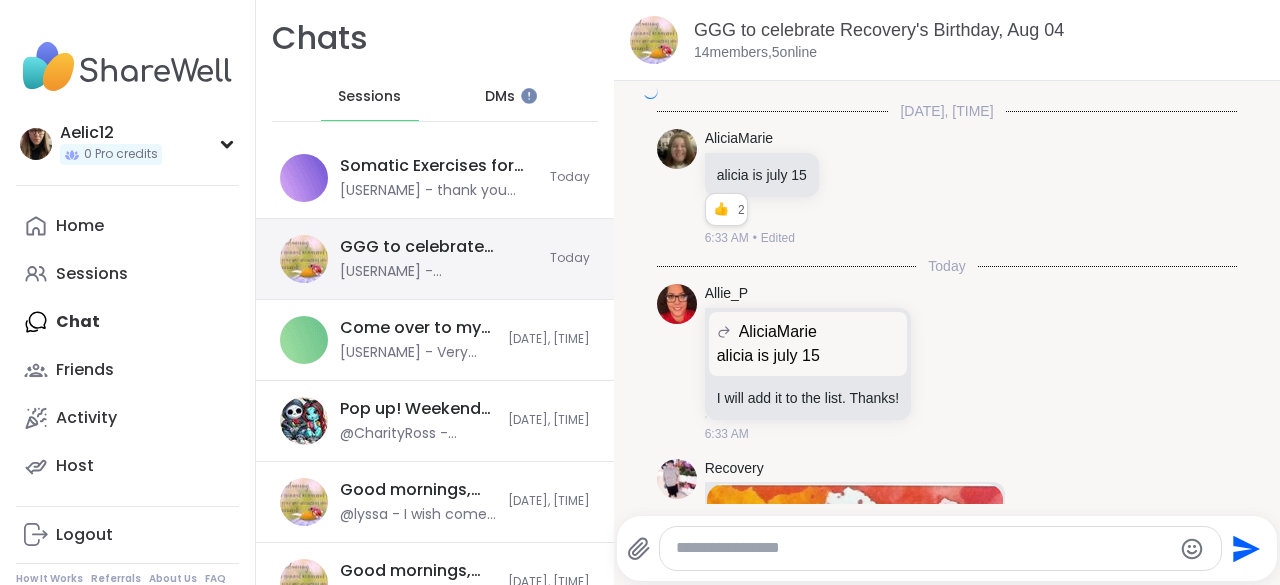 scroll, scrollTop: 6011, scrollLeft: 0, axis: vertical 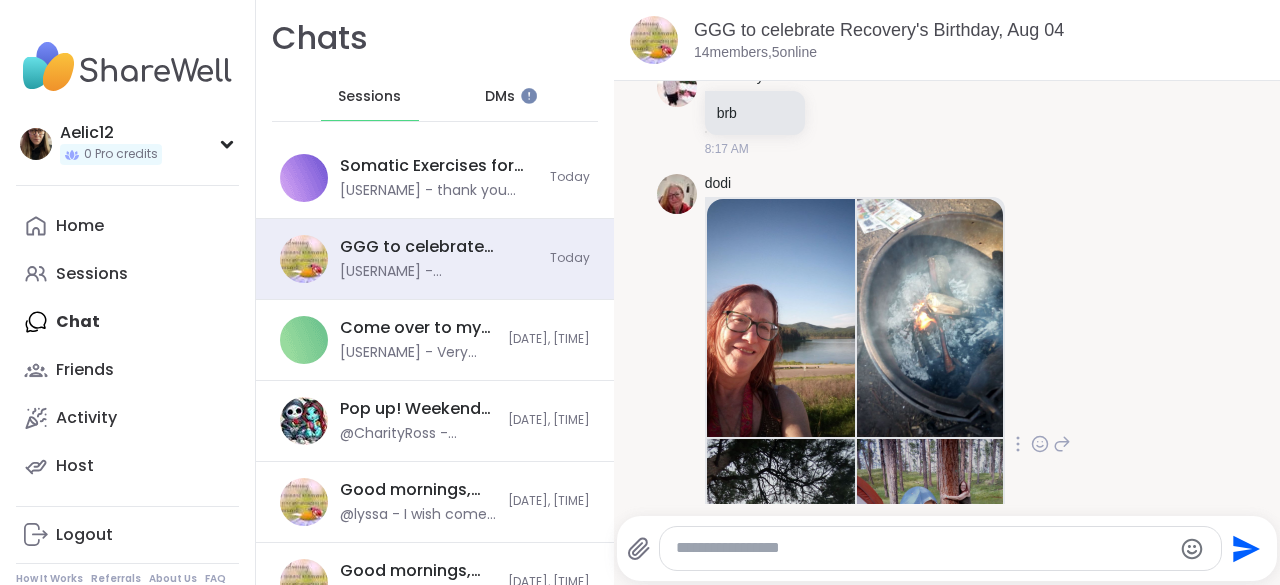 click at bounding box center [781, 318] 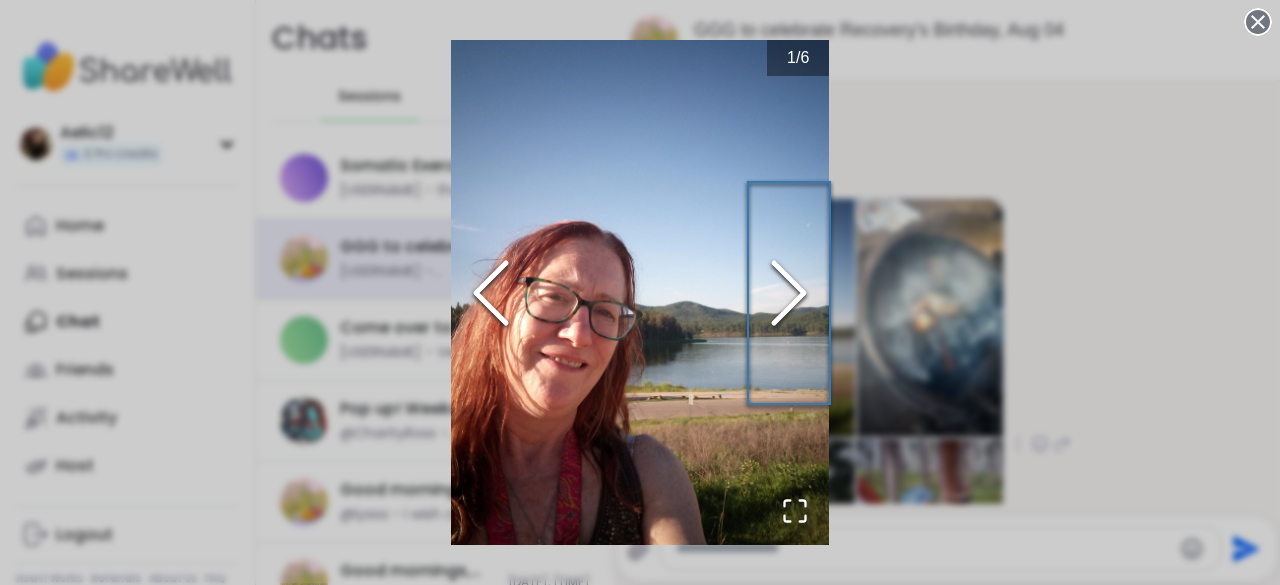 click 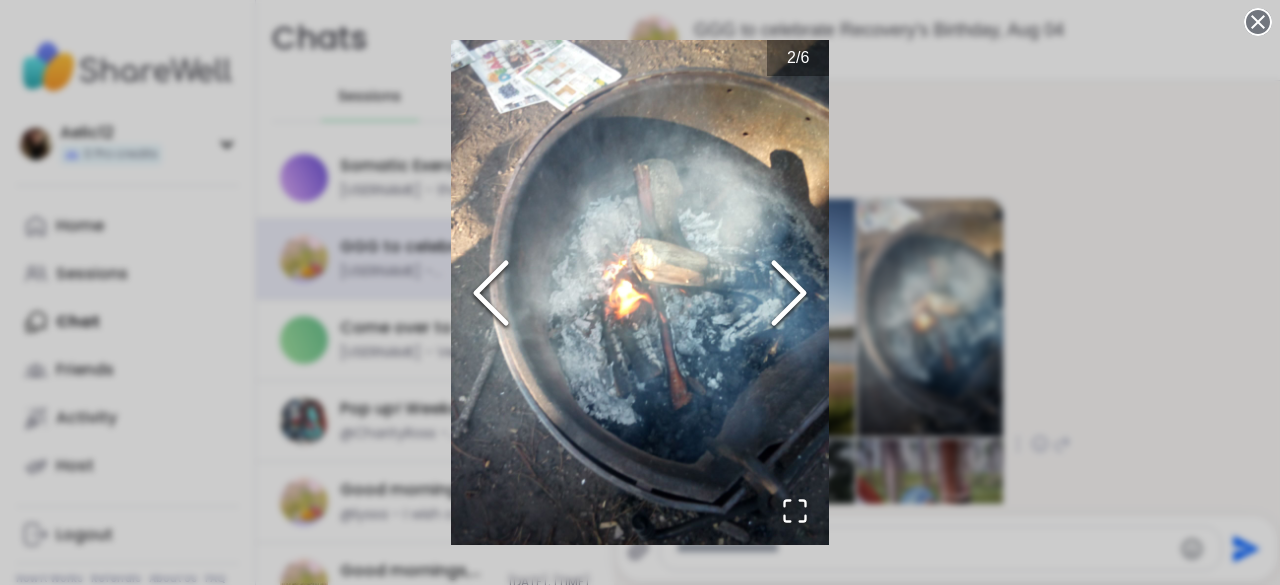 click 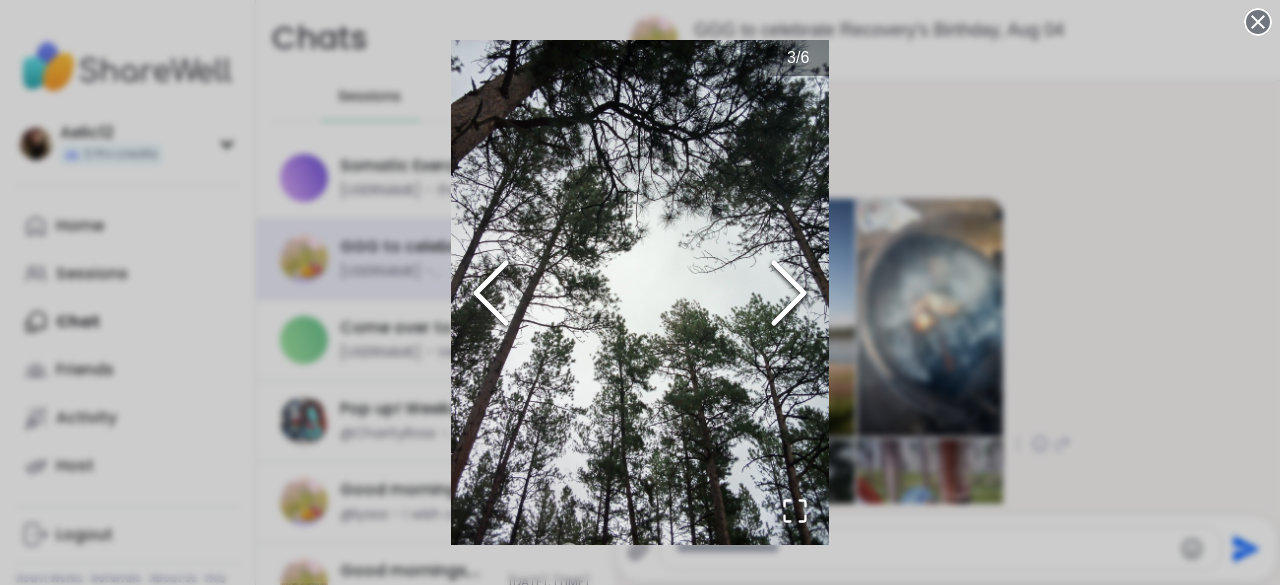 click 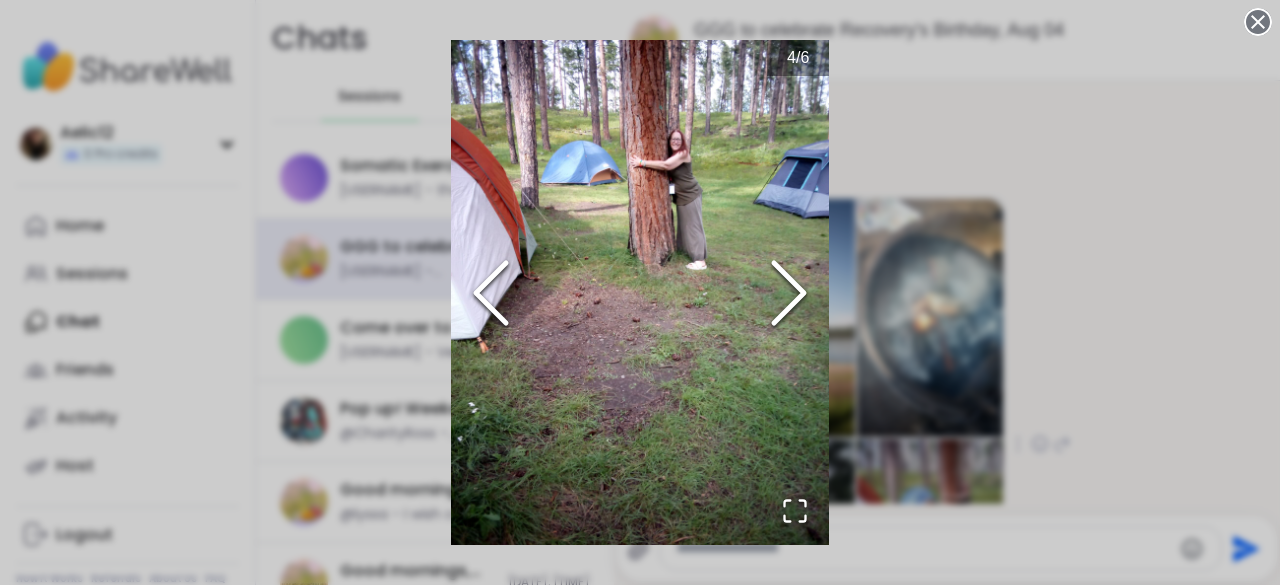 click 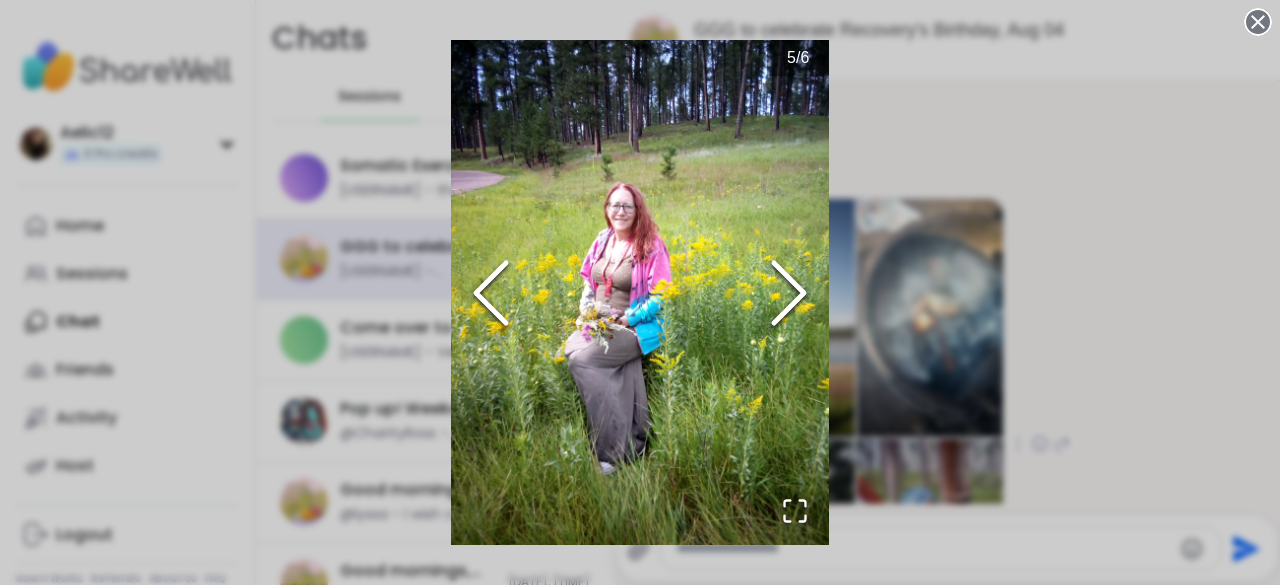 click 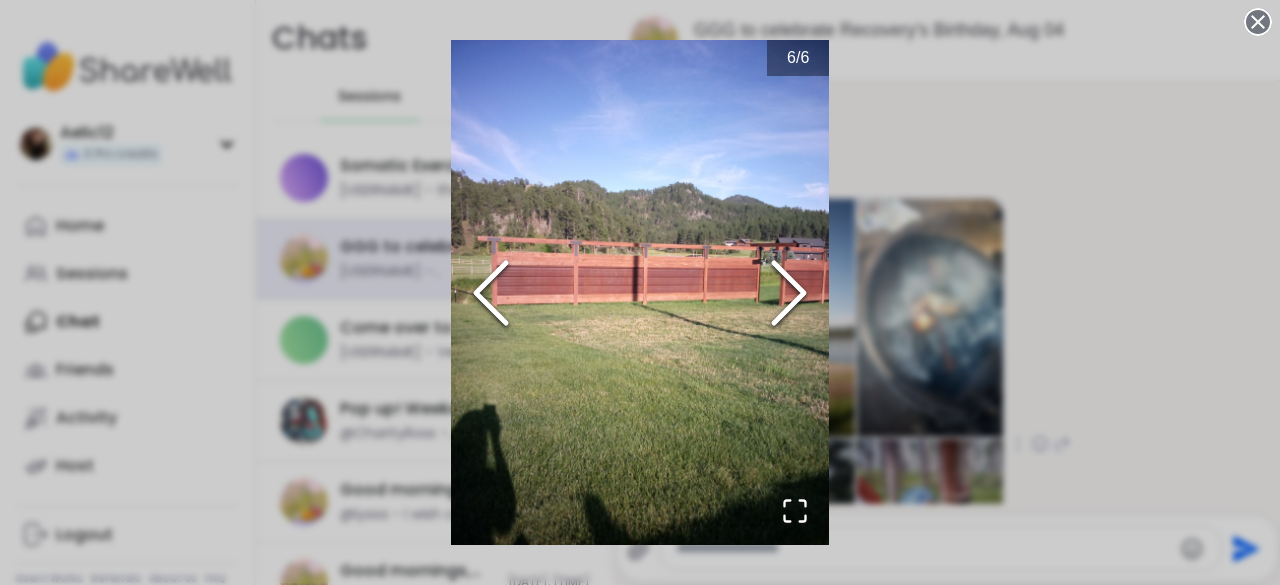 click 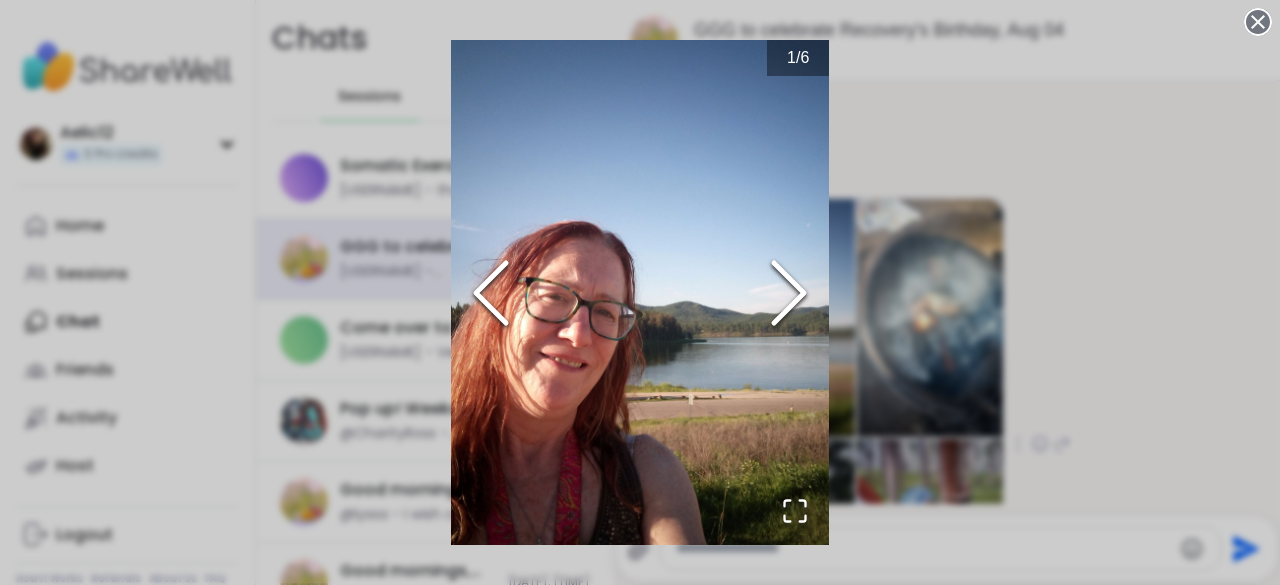 click on "1  /  6" at bounding box center [640, 292] 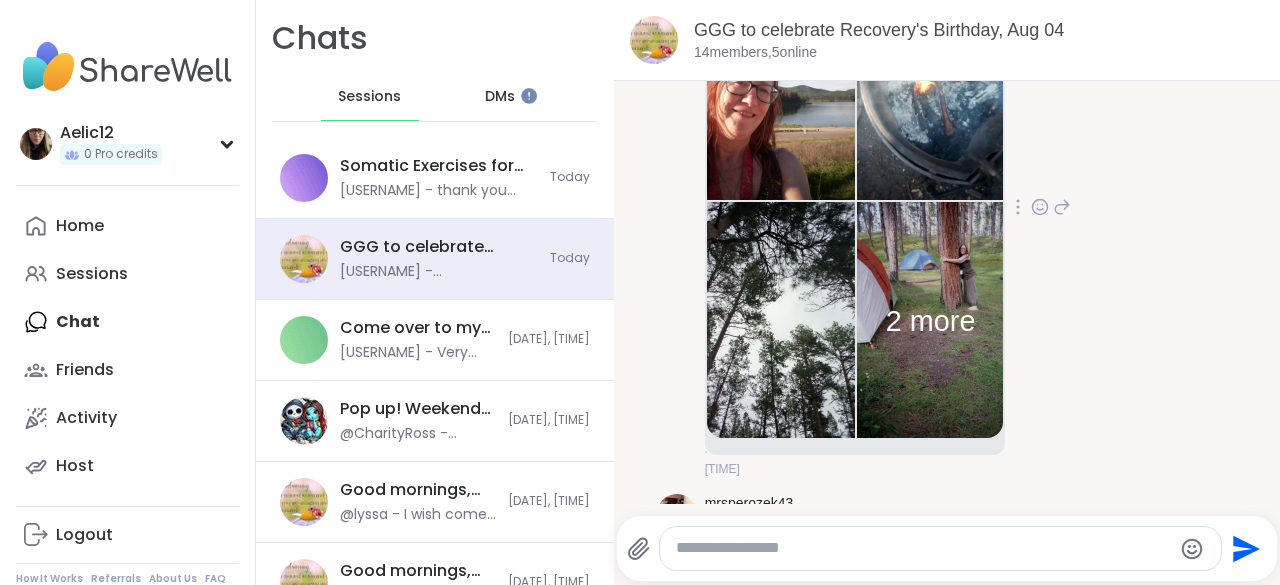 scroll, scrollTop: 3282, scrollLeft: 0, axis: vertical 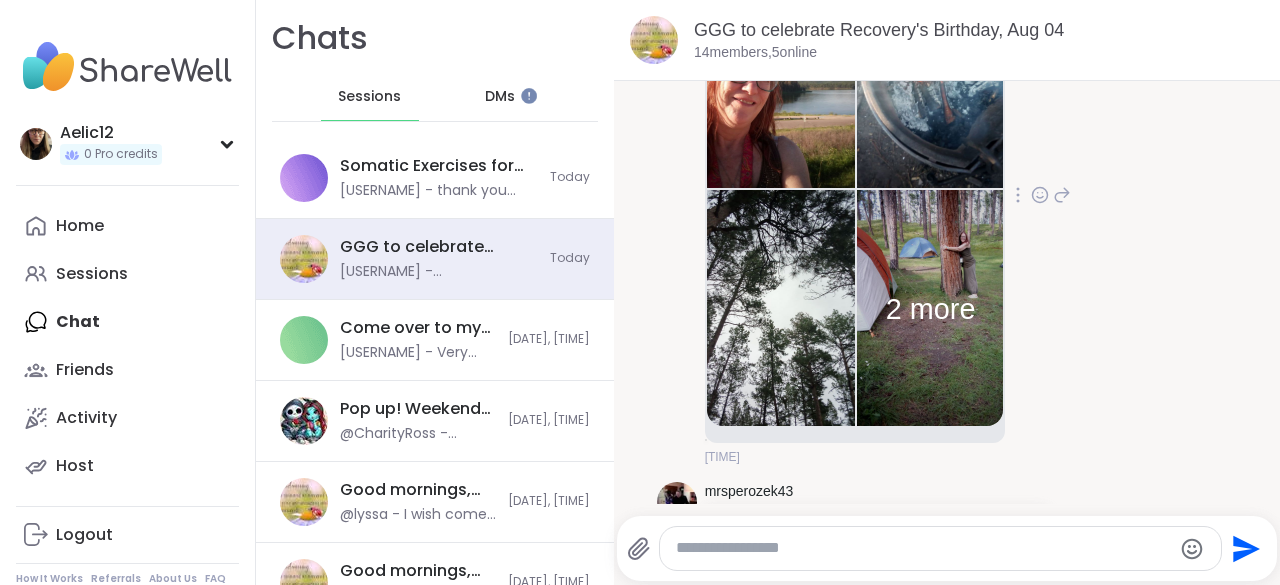 click 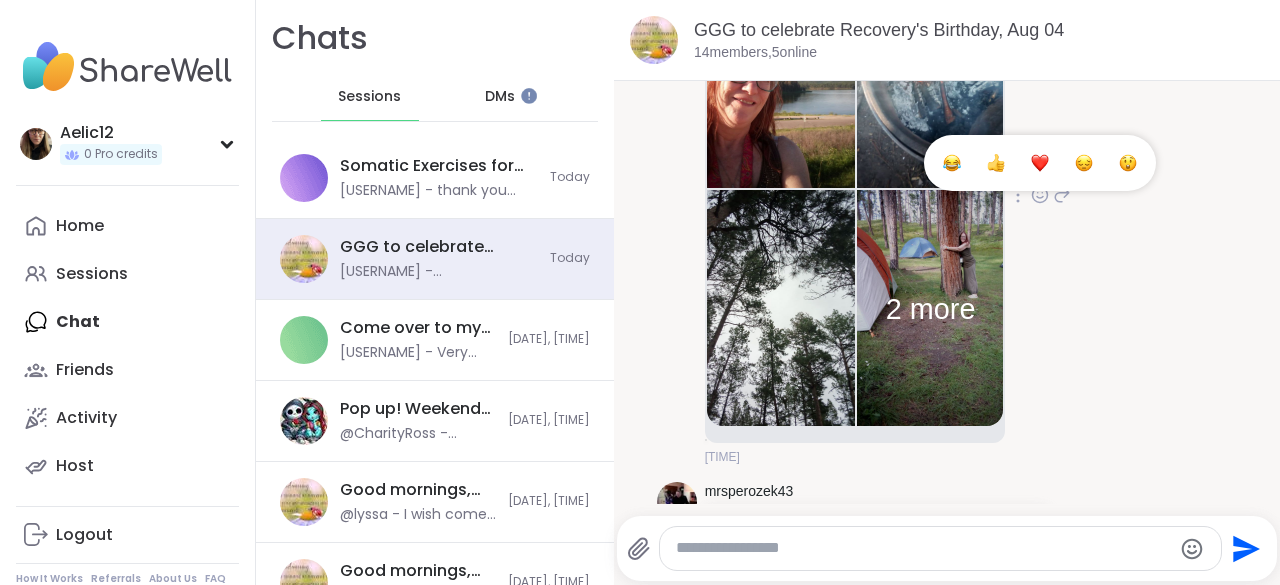 click at bounding box center [1040, 163] 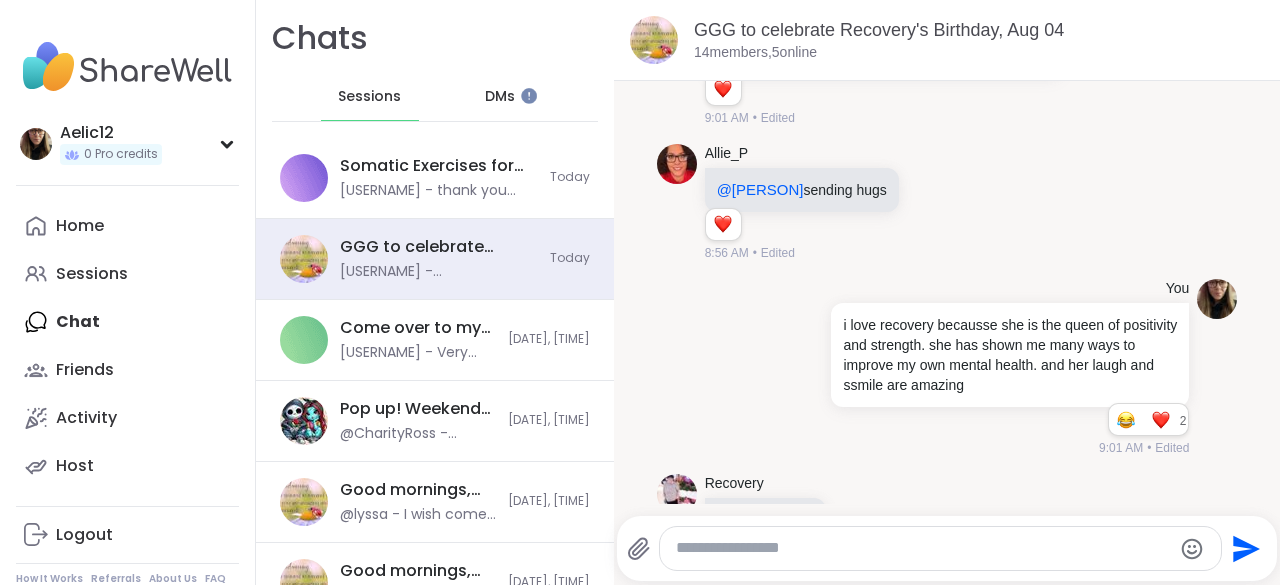 scroll, scrollTop: 4220, scrollLeft: 0, axis: vertical 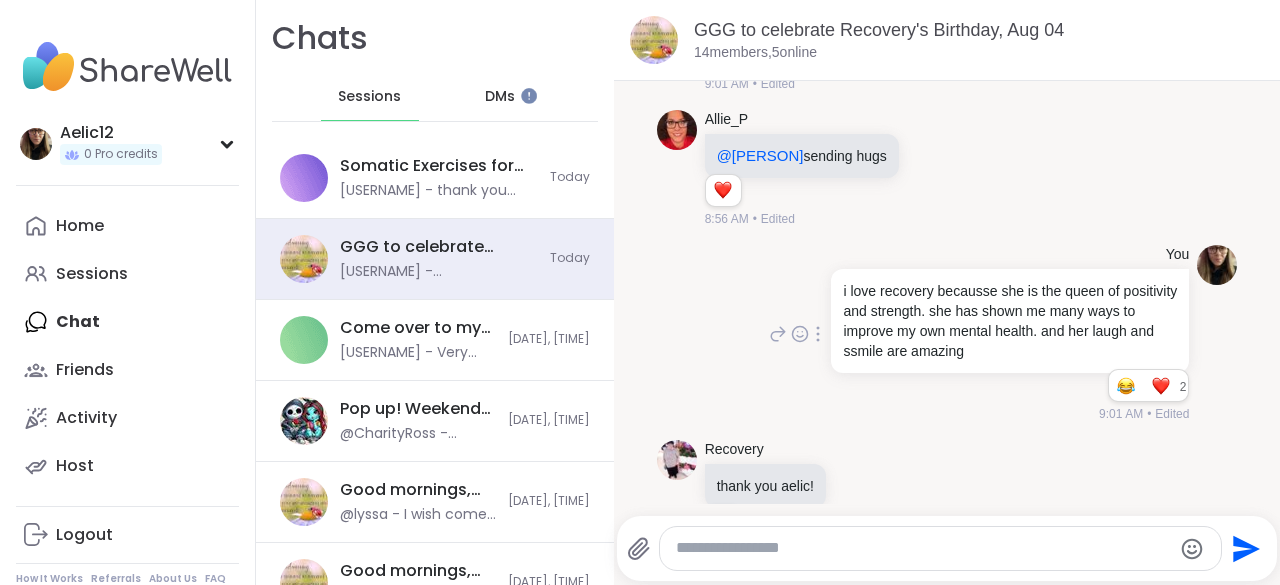 click on "i love recovery becausse she is the queen of positivity and strength. she has shown me many ways to improve my own mental health. and her laugh and ssmile are amazing" at bounding box center [1010, 321] 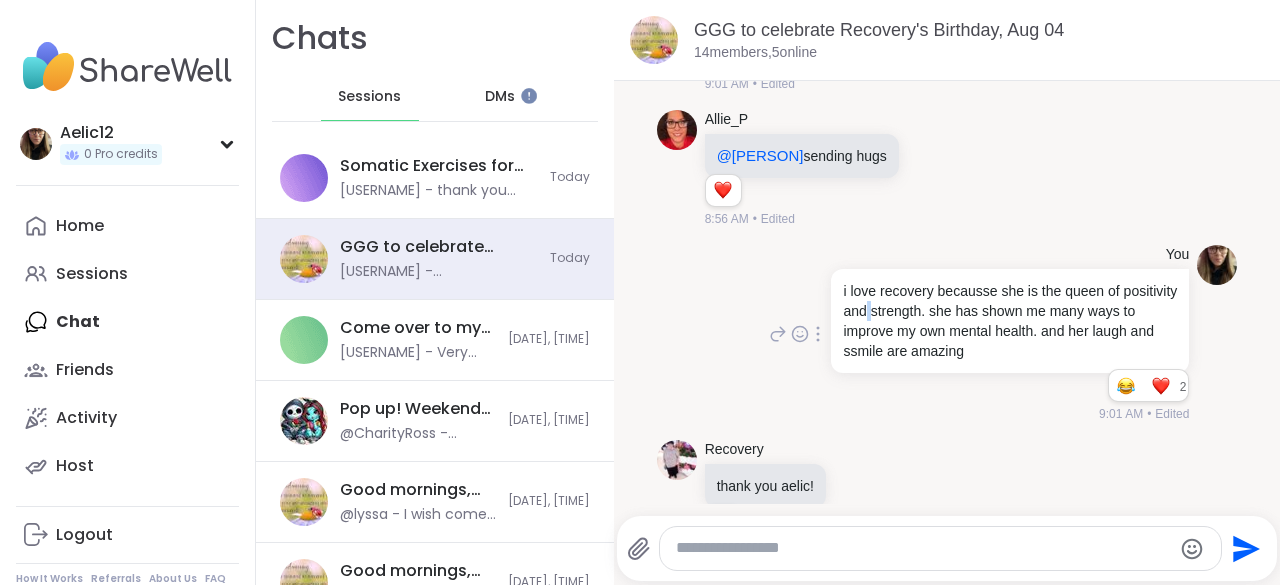 click on "i love recovery becausse she is the queen of positivity and strength. she has shown me many ways to improve my own mental health. and her laugh and ssmile are amazing" at bounding box center (1010, 321) 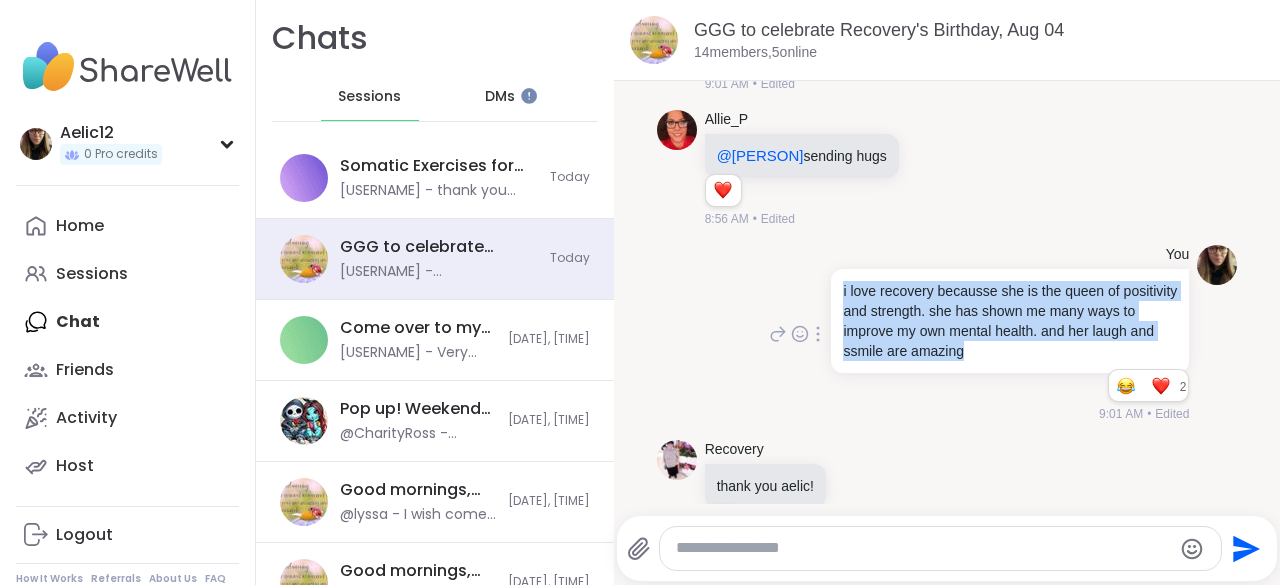 click on "i love recovery becausse she is the queen of positivity and strength. she has shown me many ways to improve my own mental health. and her laugh and ssmile are amazing" at bounding box center [1010, 321] 